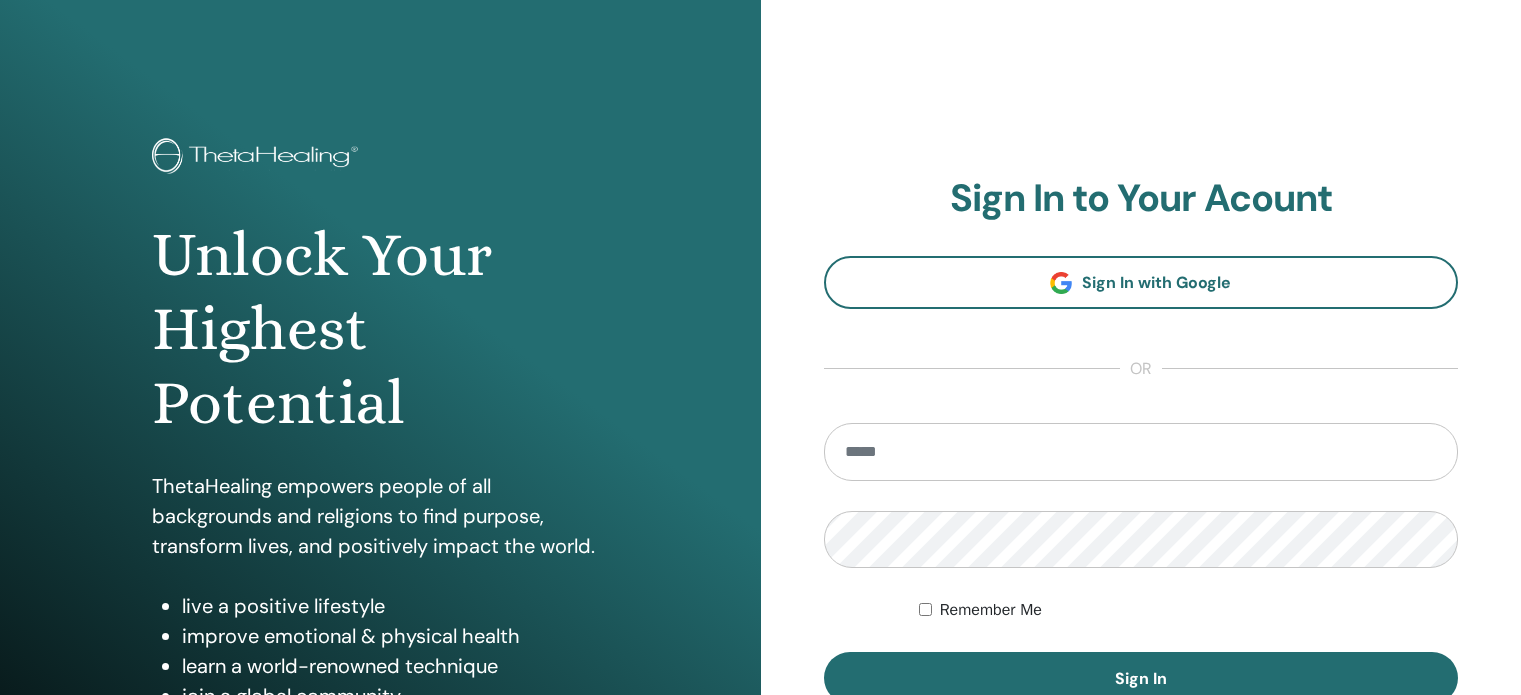scroll, scrollTop: 0, scrollLeft: 0, axis: both 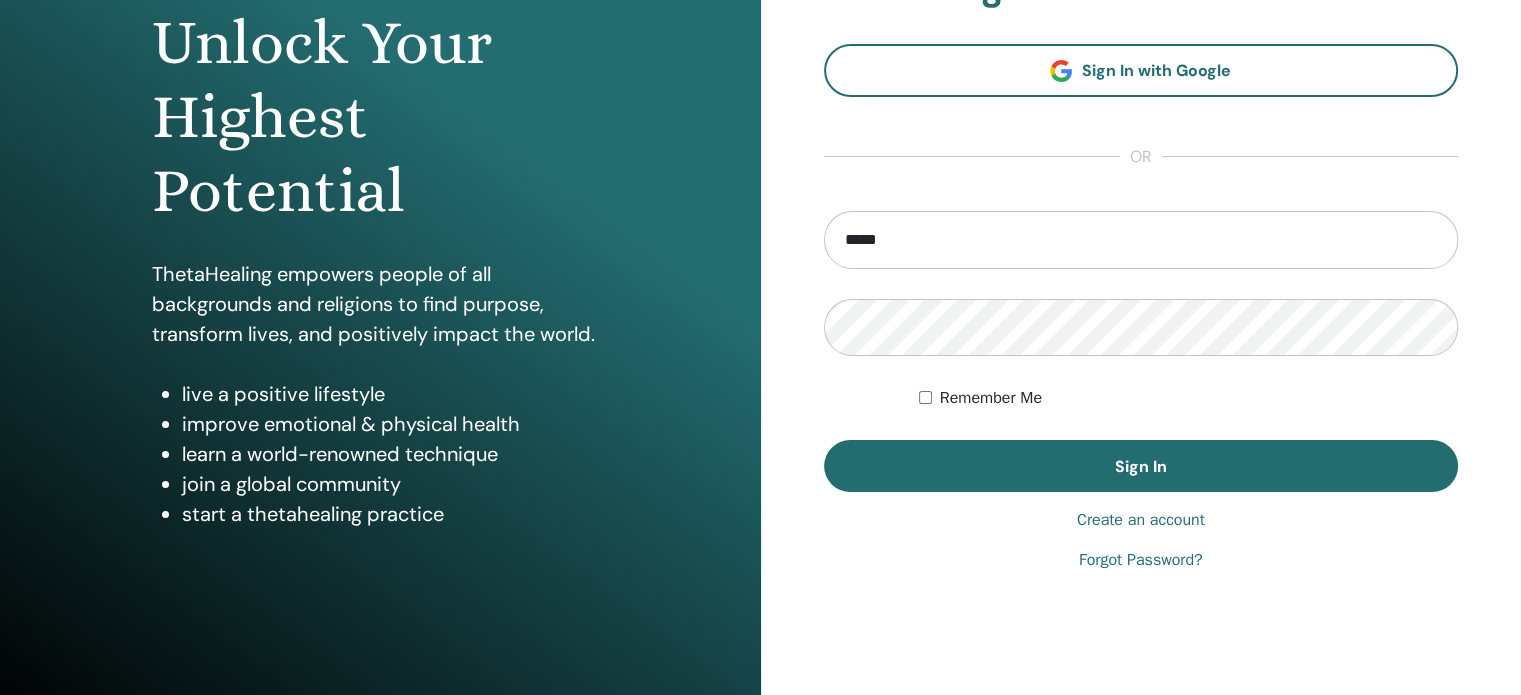 type on "**********" 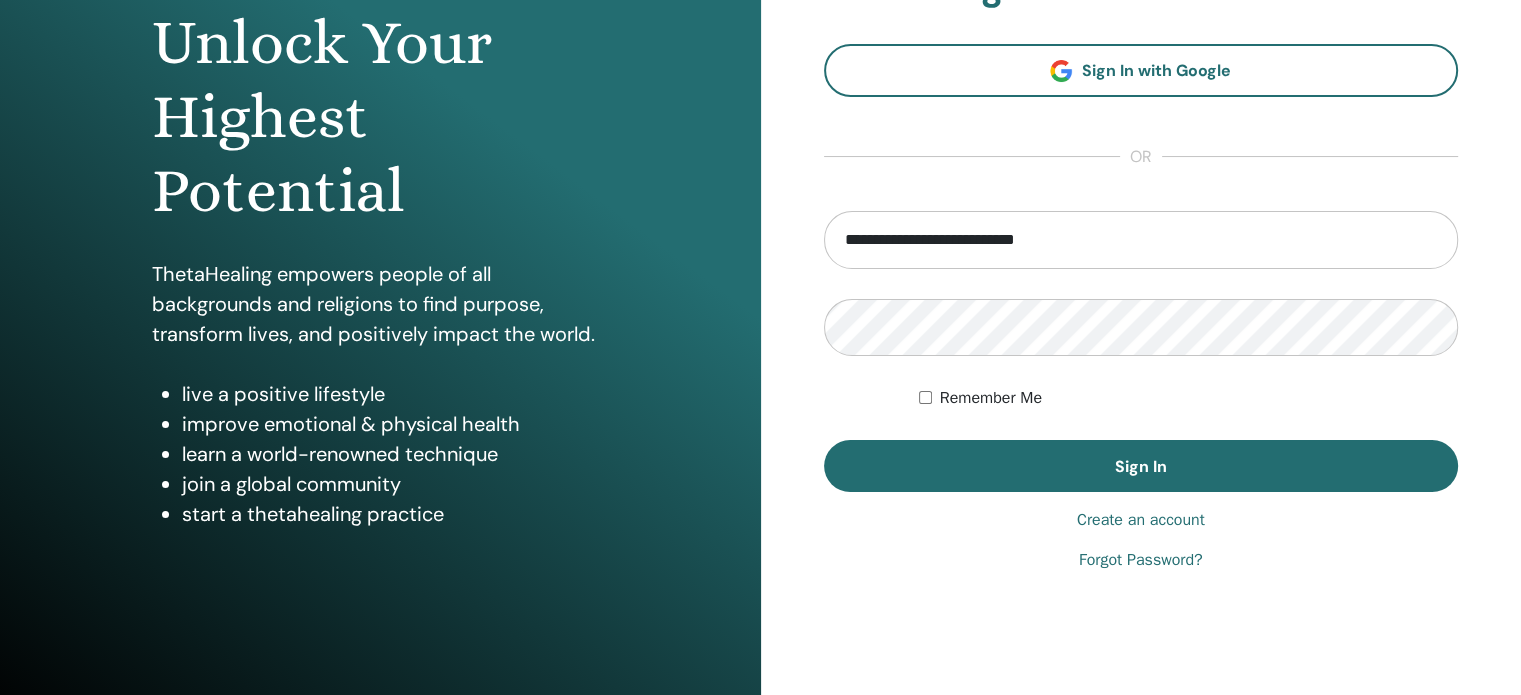 click on "Create an account" at bounding box center [1141, 520] 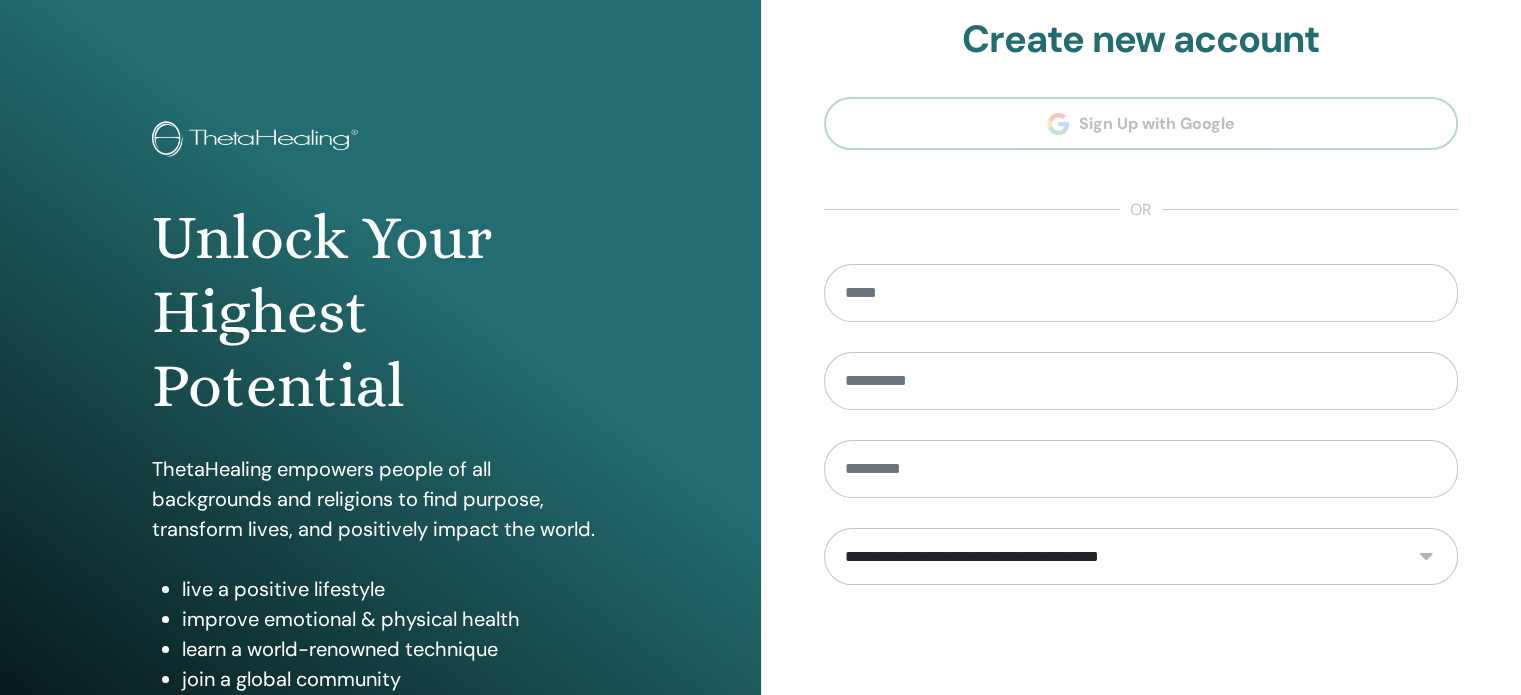 scroll, scrollTop: 0, scrollLeft: 0, axis: both 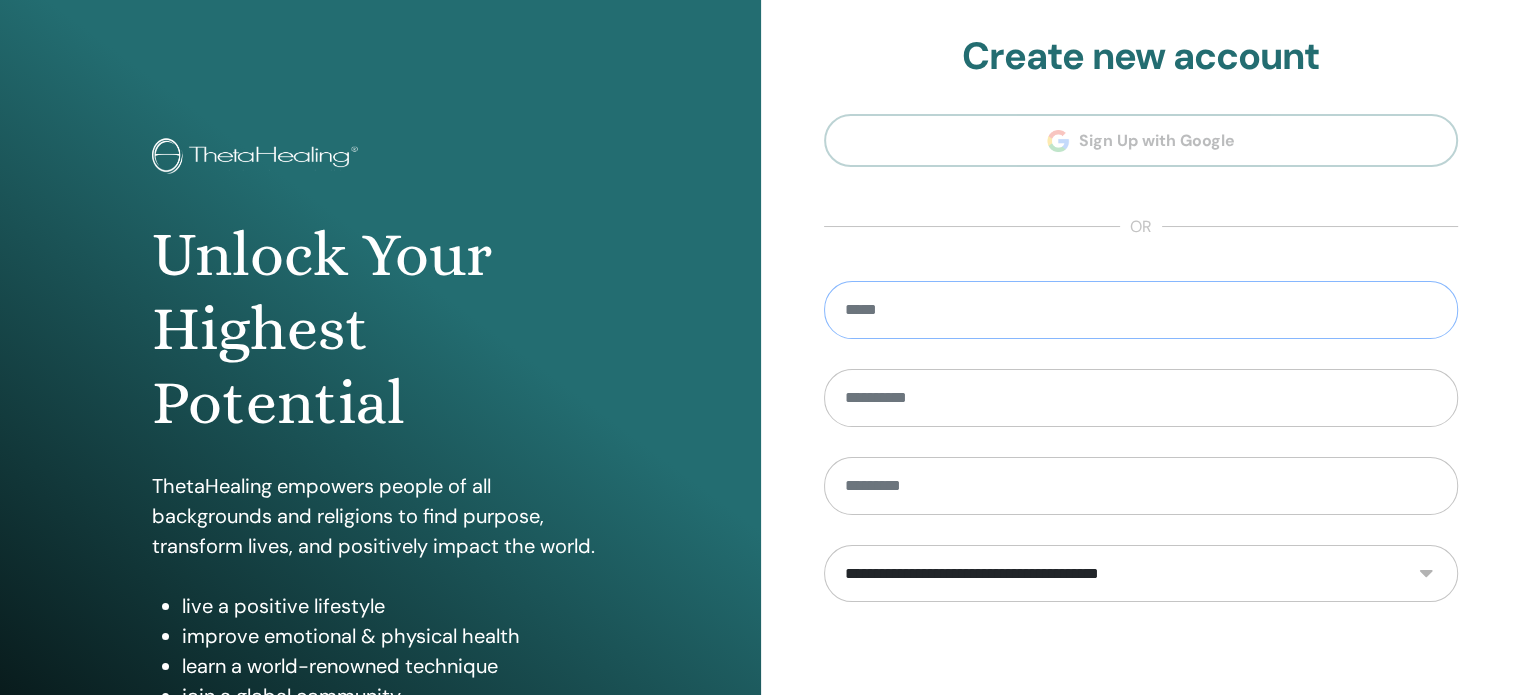 click at bounding box center [1141, 310] 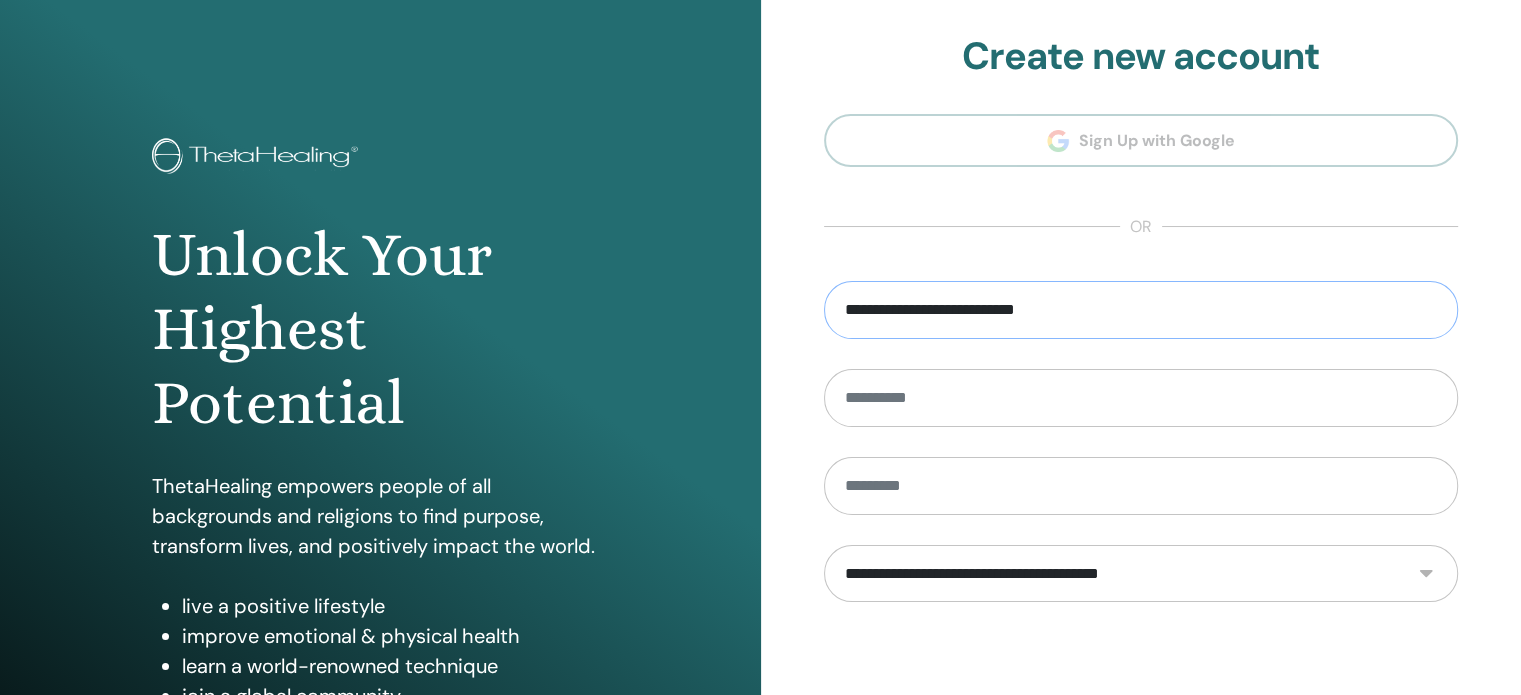 type on "**********" 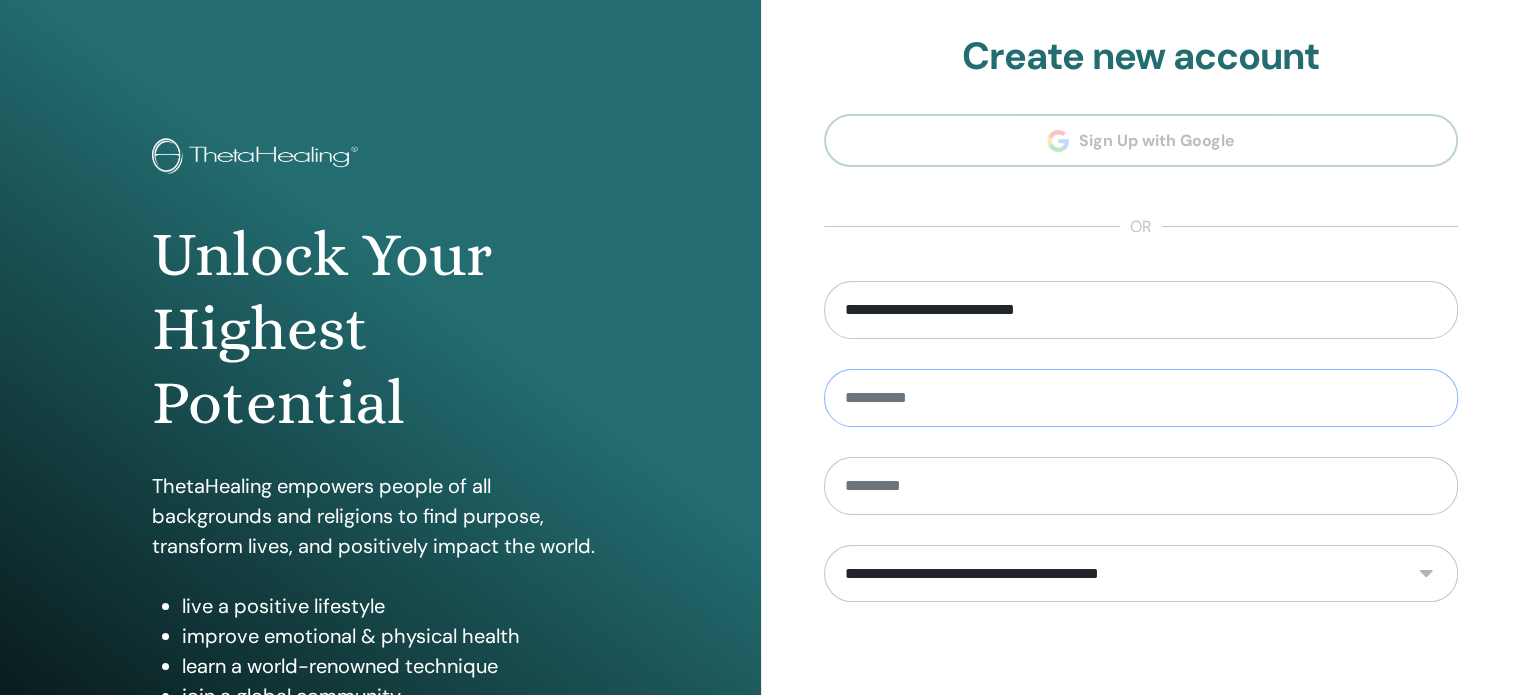 click at bounding box center [1141, 398] 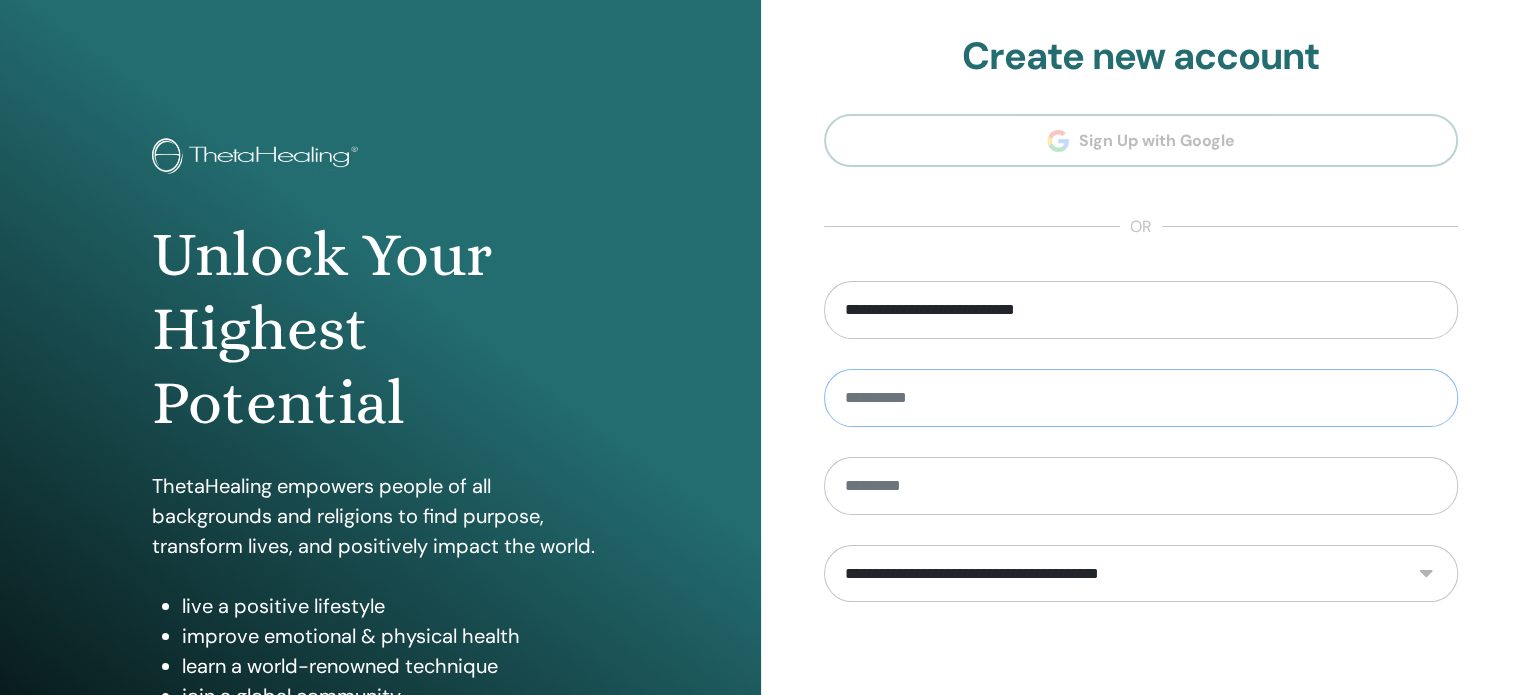 click at bounding box center (1141, 398) 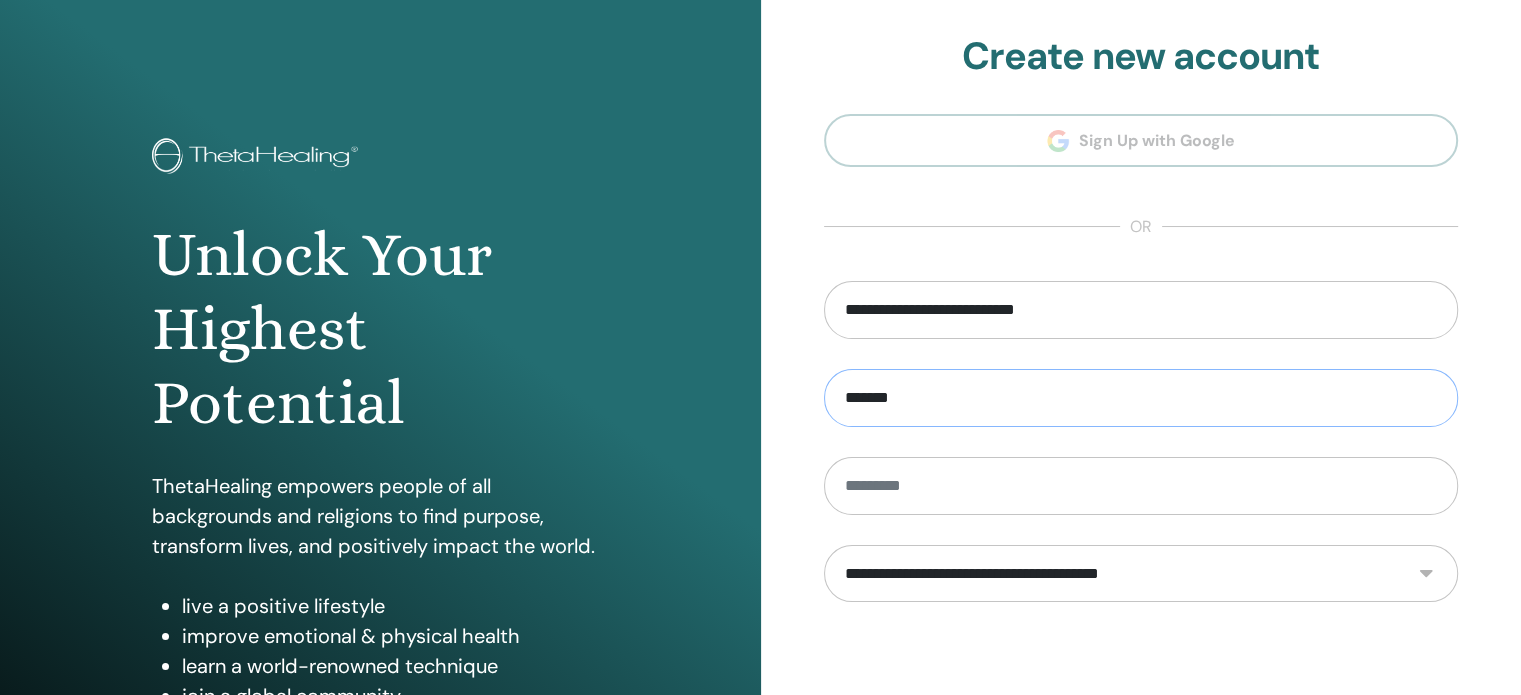 type on "*******" 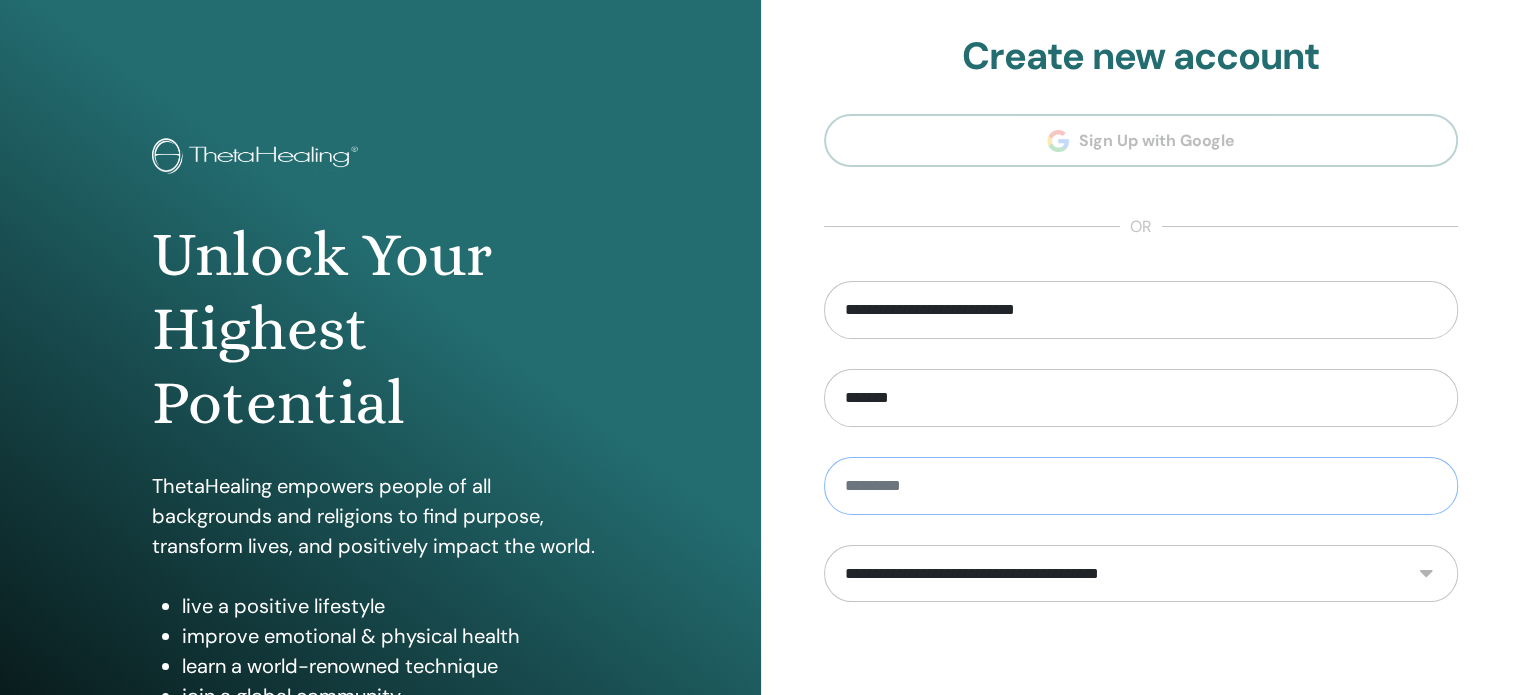 click at bounding box center (1141, 486) 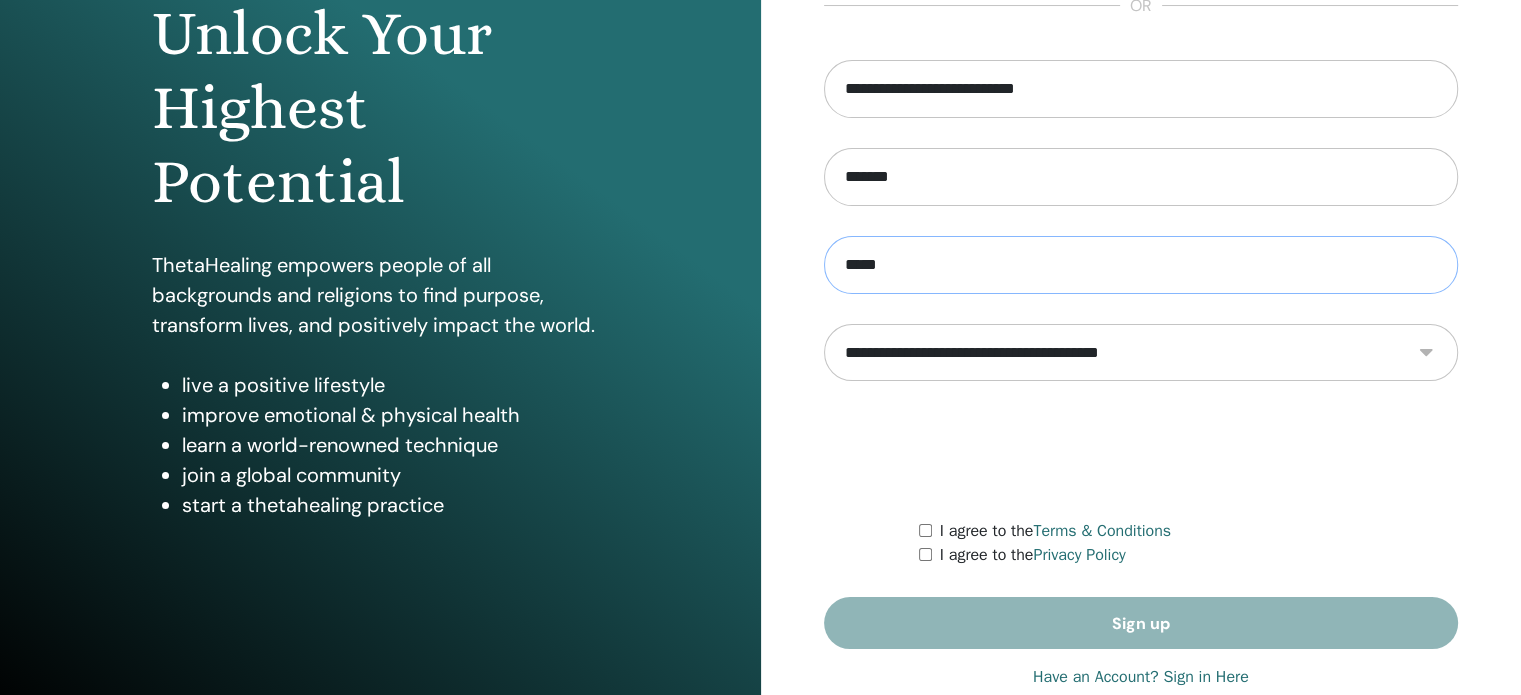 scroll, scrollTop: 223, scrollLeft: 0, axis: vertical 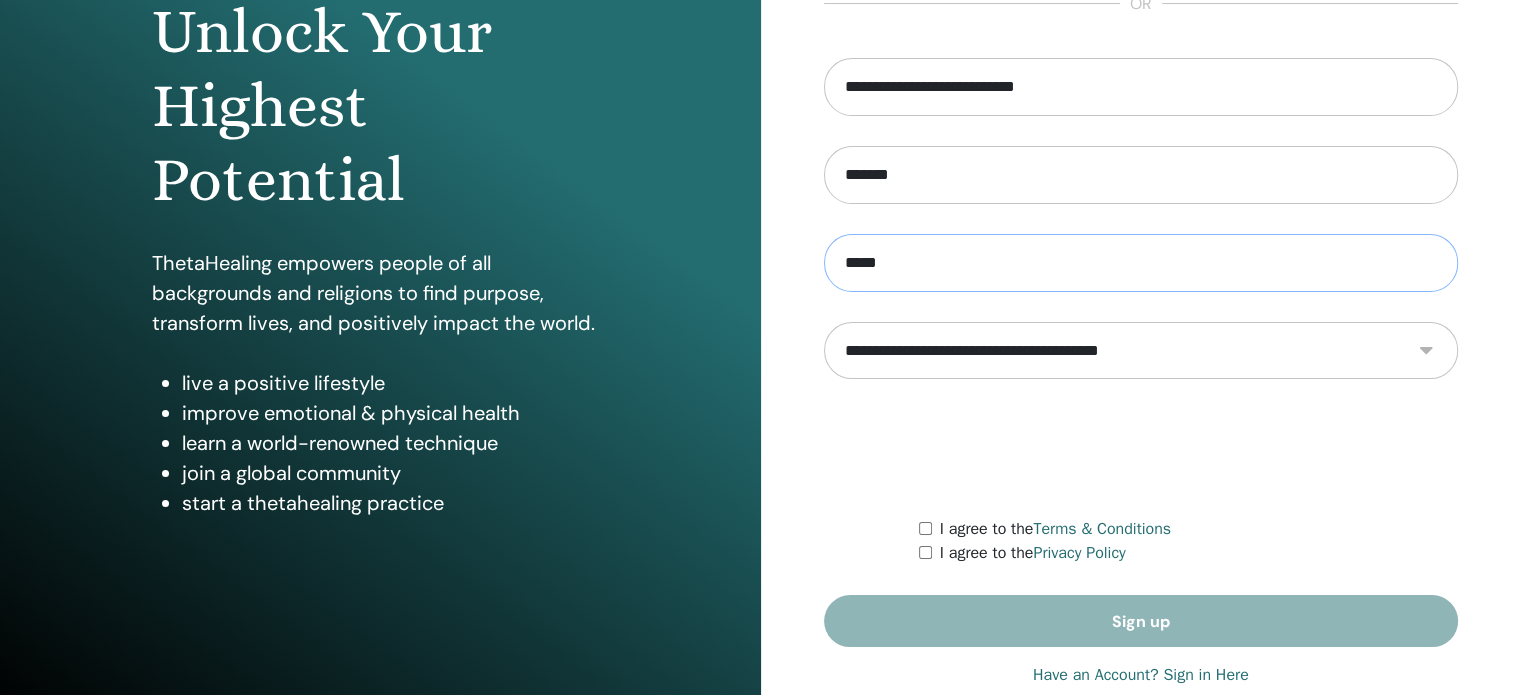 type on "*****" 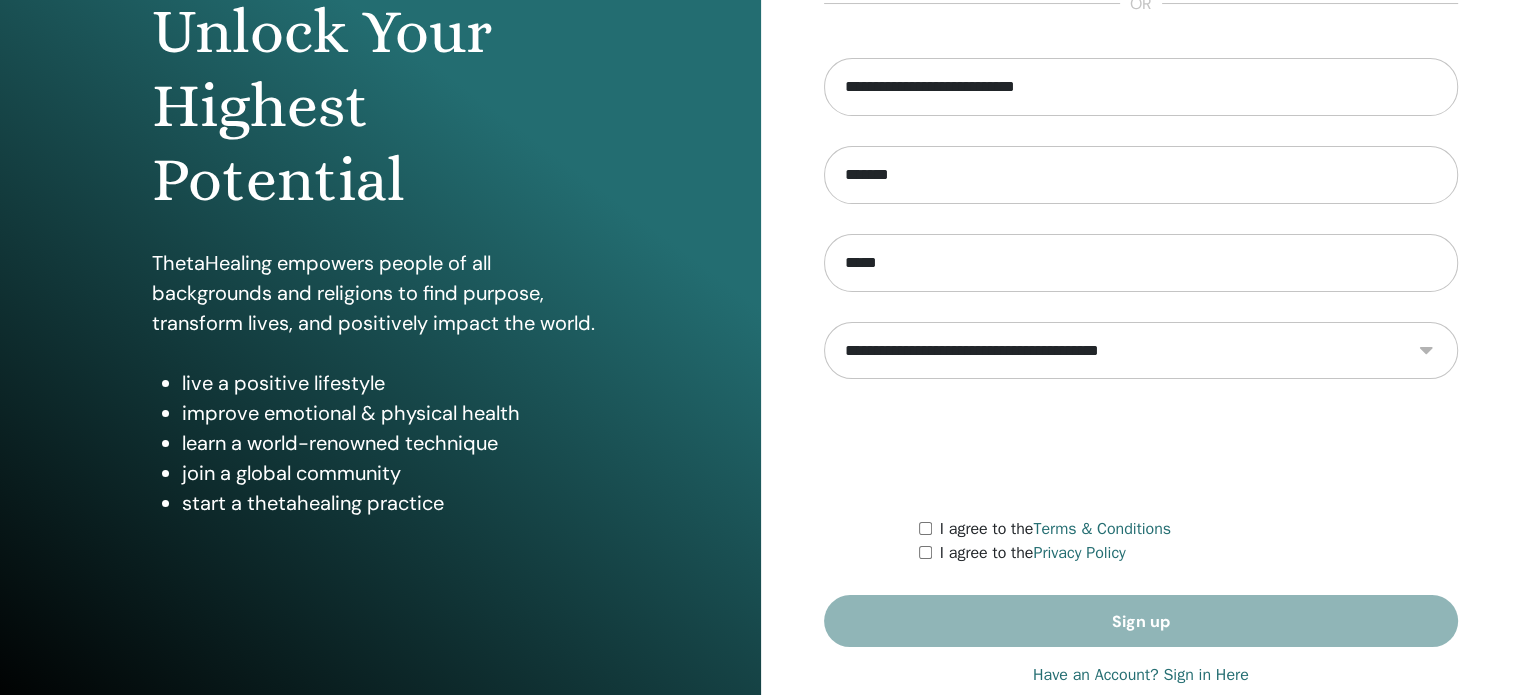 click on "**********" at bounding box center [1141, 351] 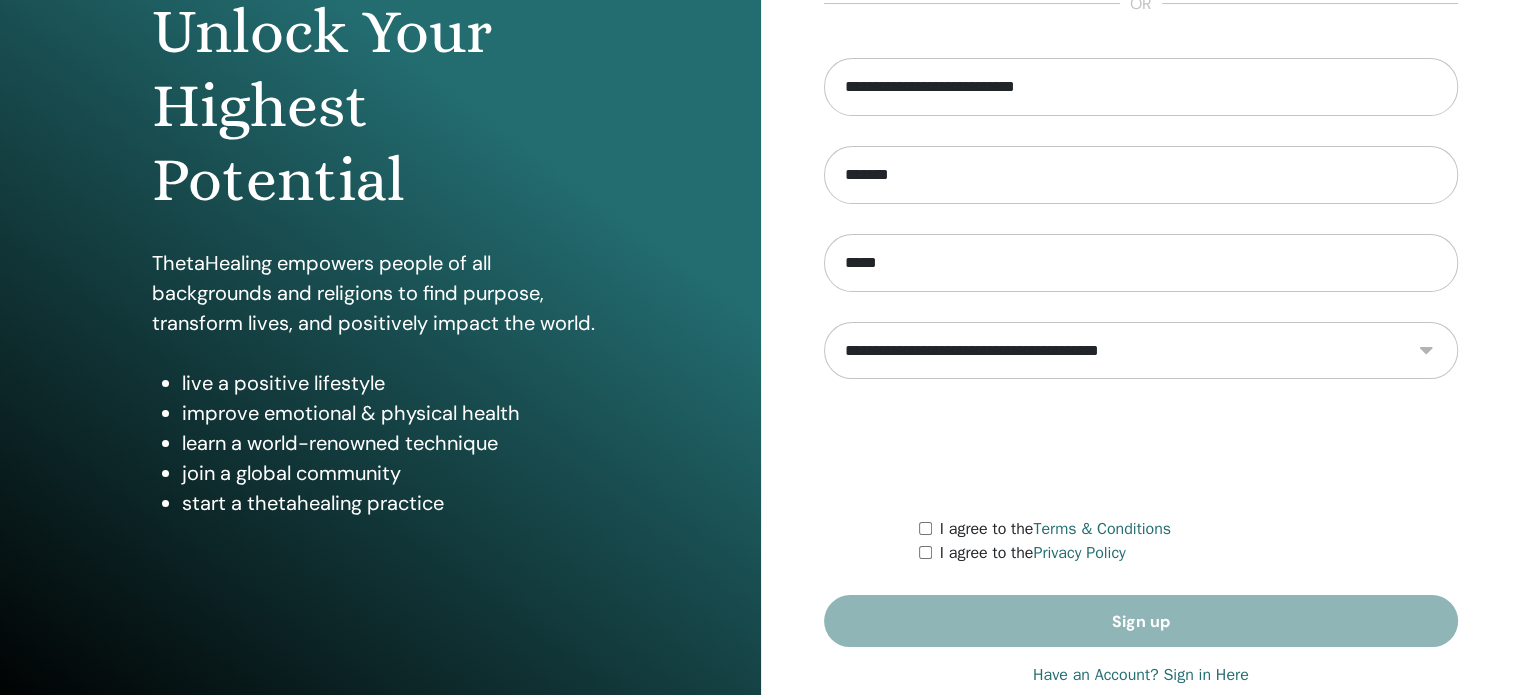 select on "***" 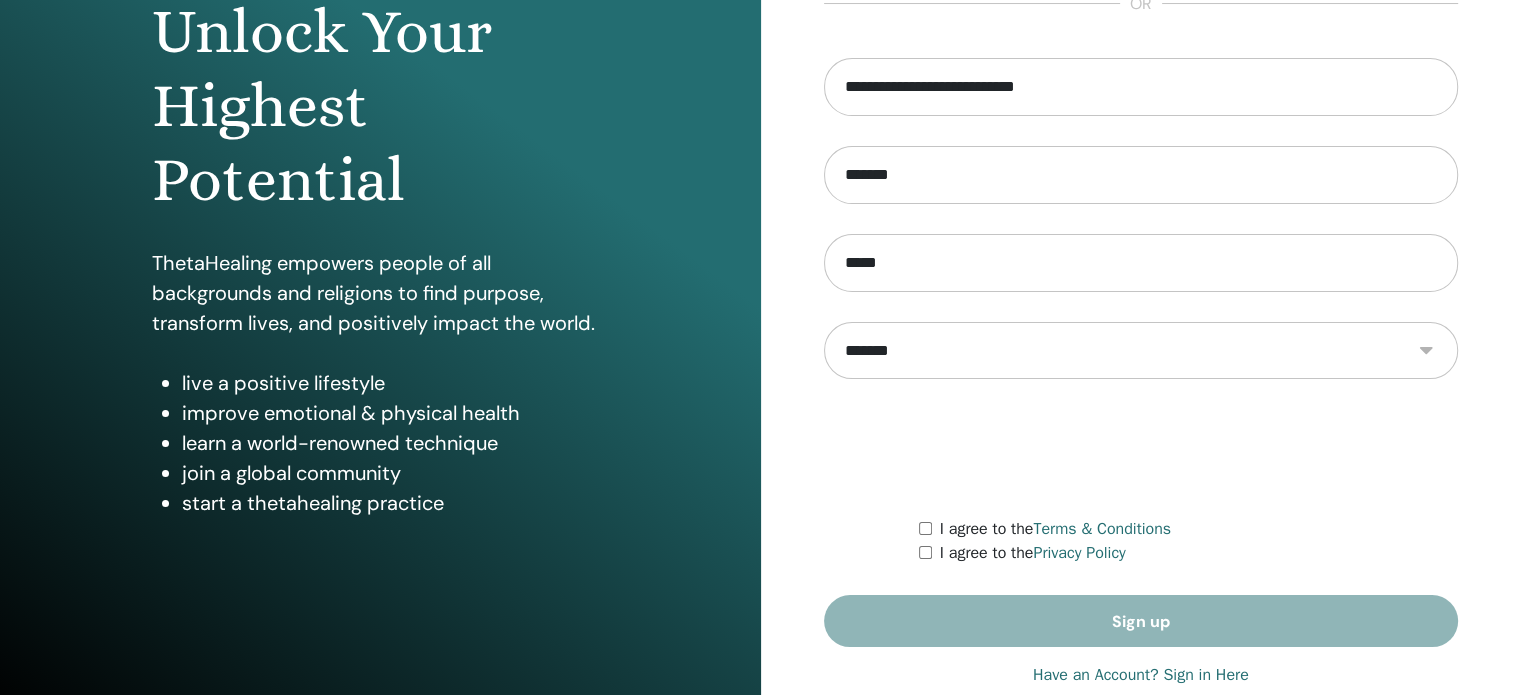 click on "**********" at bounding box center [1141, 351] 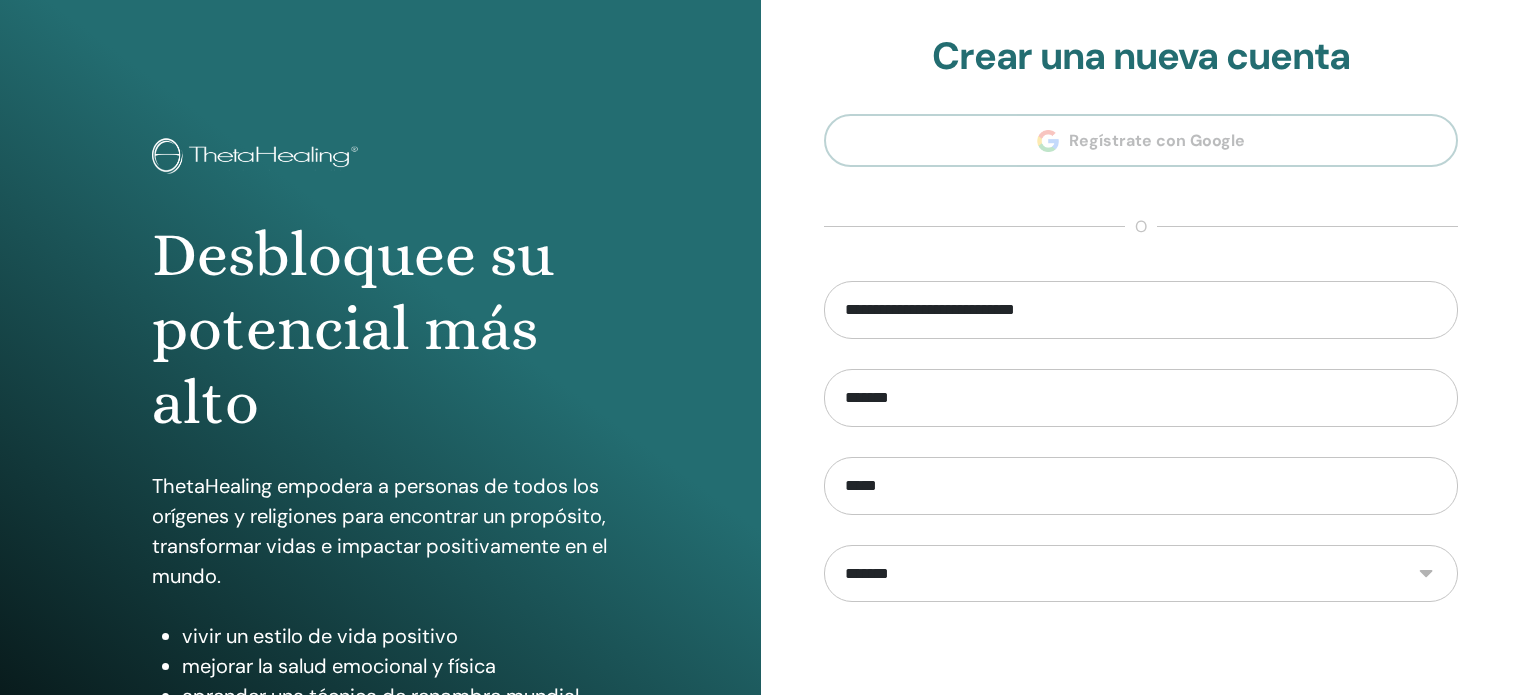 scroll, scrollTop: 0, scrollLeft: 0, axis: both 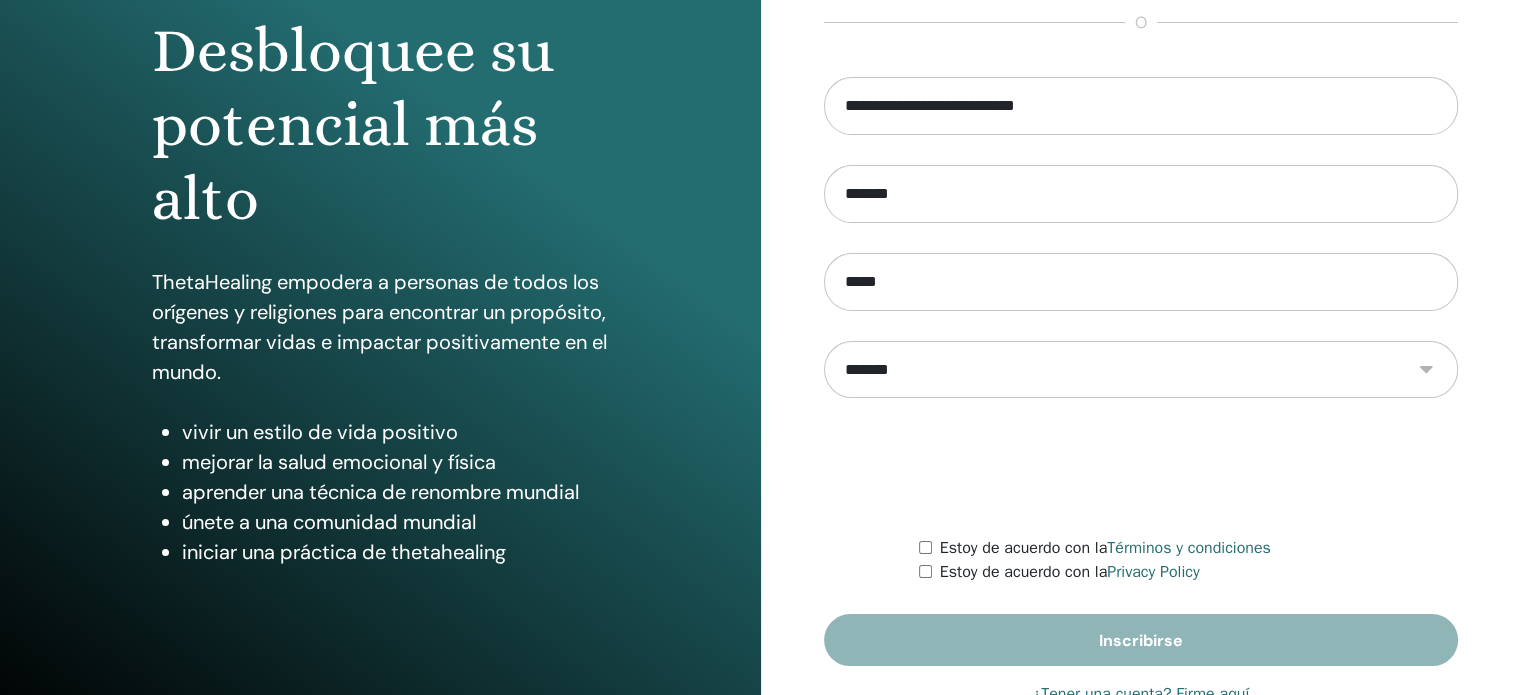 click on "Estoy de acuerdo con la  Términos y condiciones" at bounding box center [1188, 548] 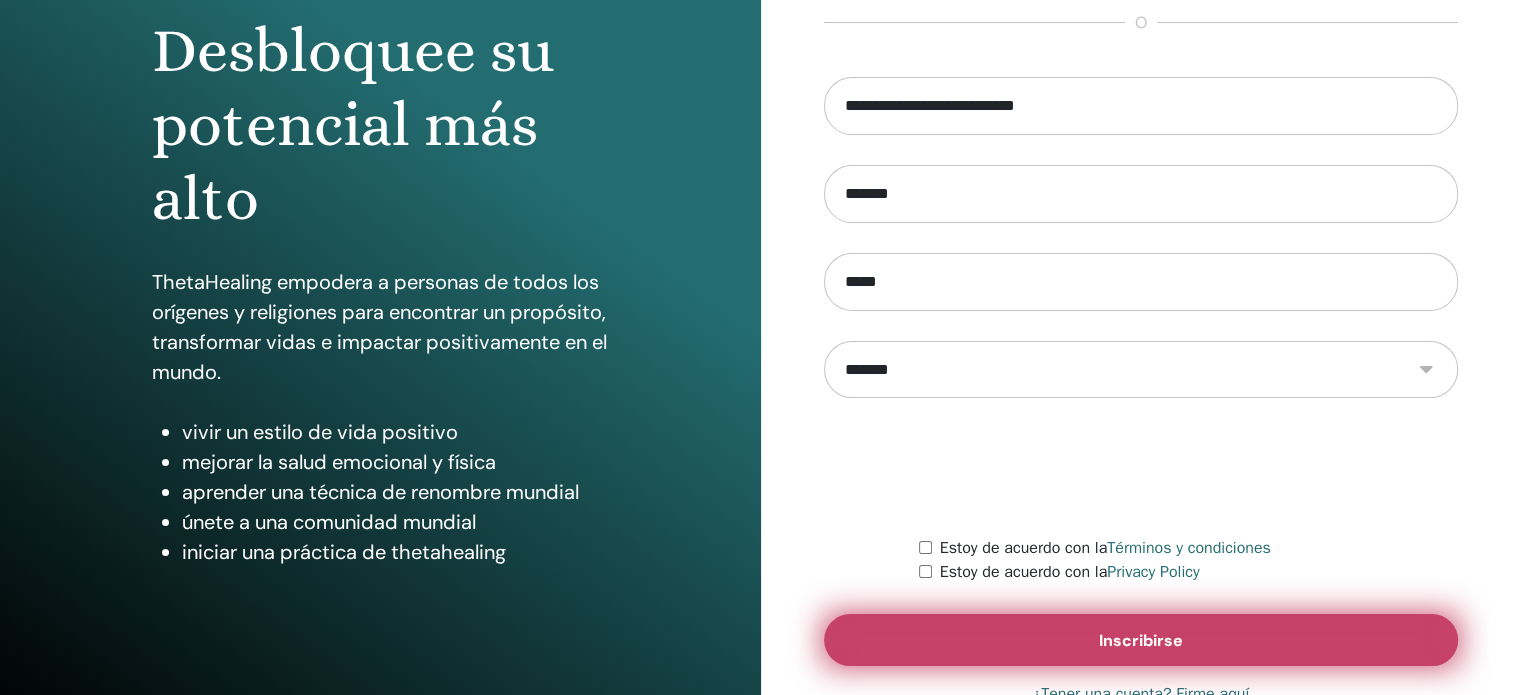 click on "Inscribirse" at bounding box center (1141, 640) 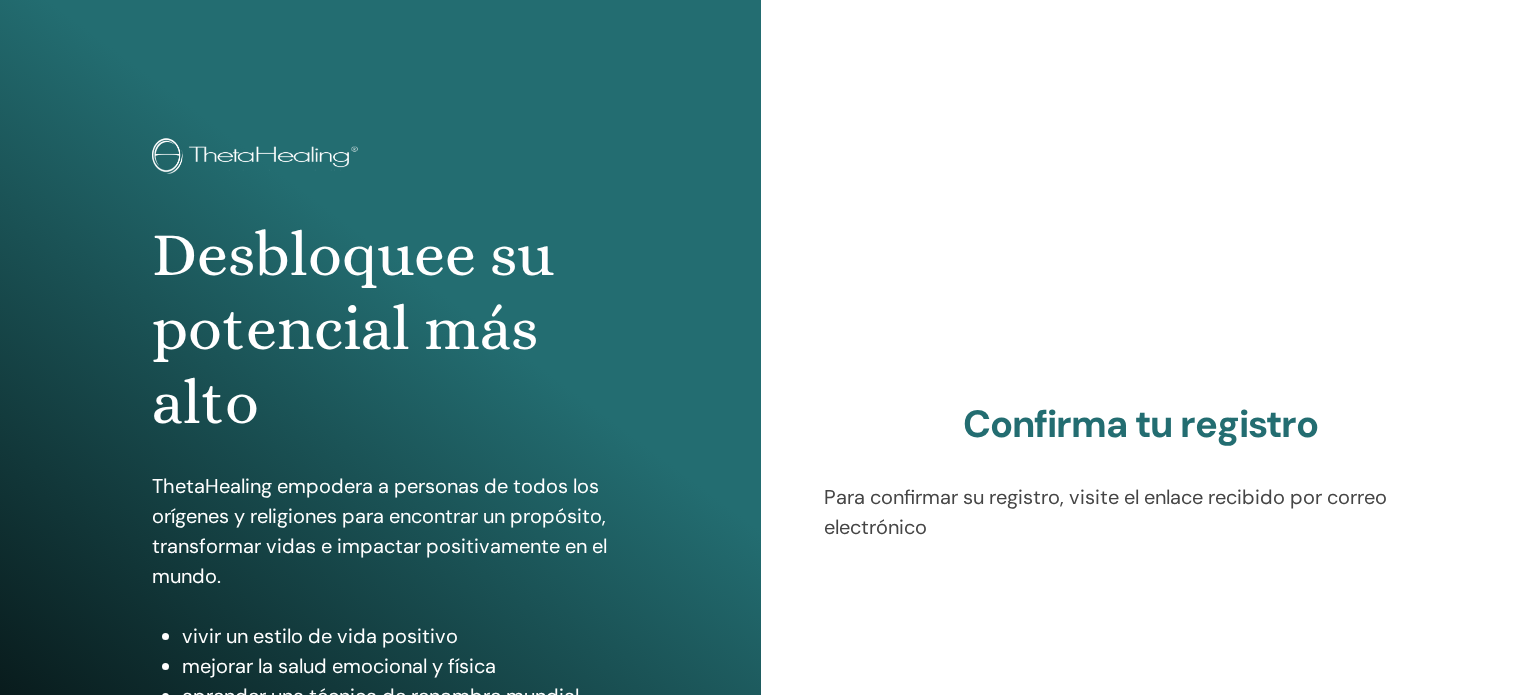 scroll, scrollTop: 0, scrollLeft: 0, axis: both 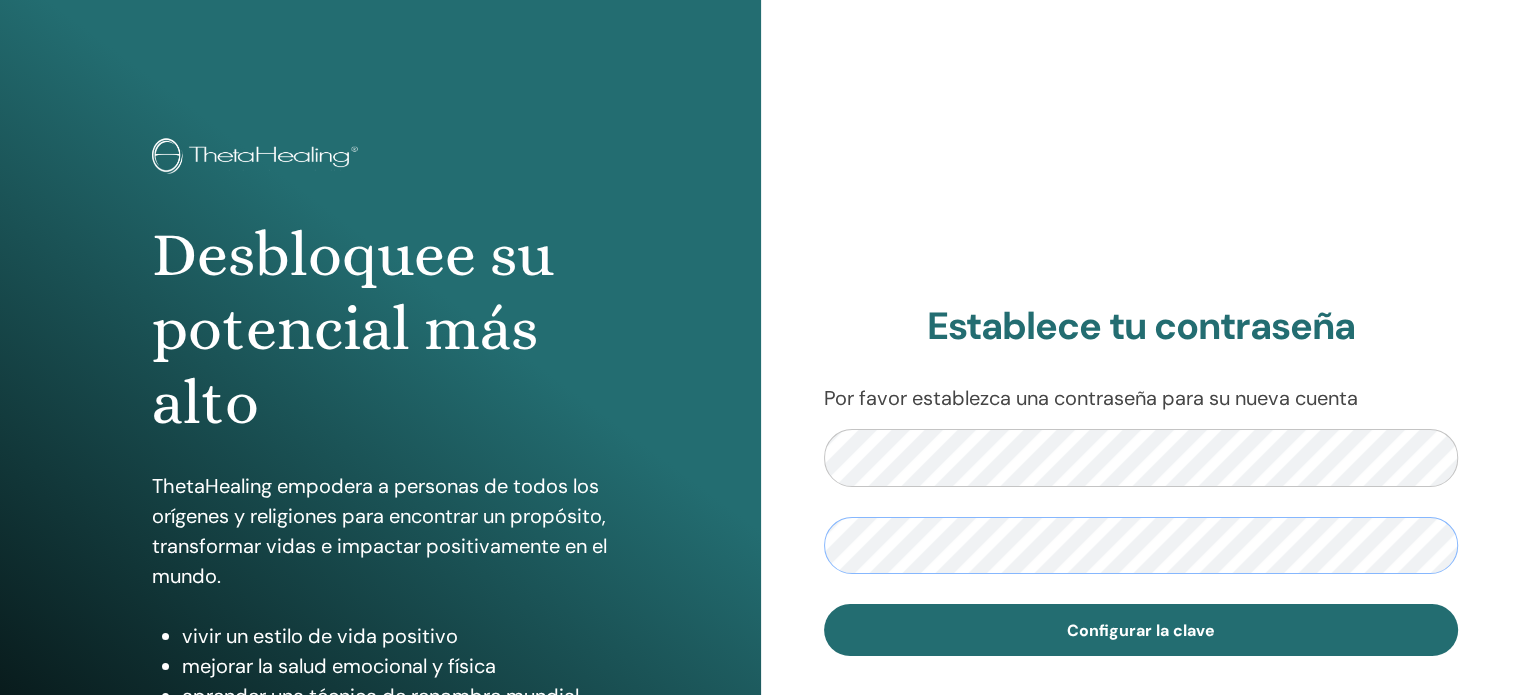 click on "Configurar la clave" at bounding box center (1141, 630) 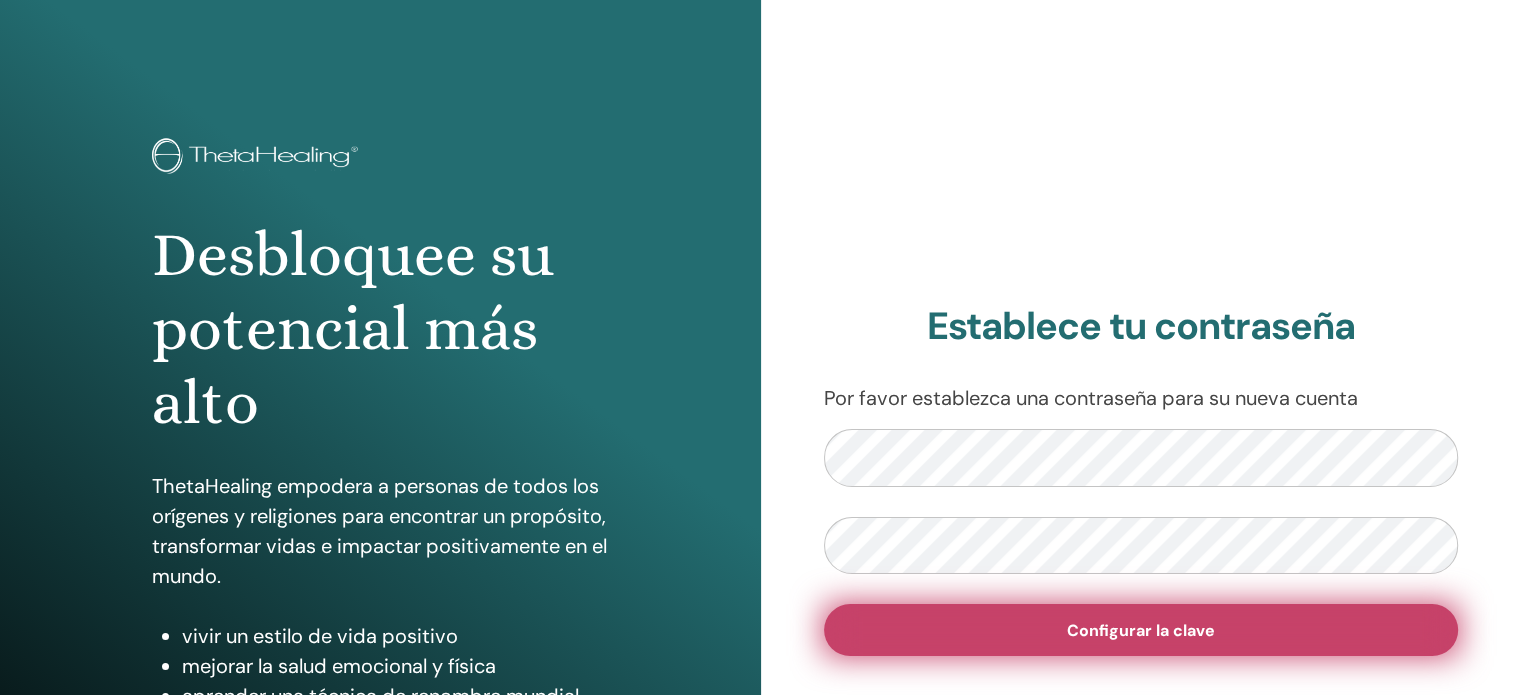 click on "Configurar la clave" at bounding box center (1141, 630) 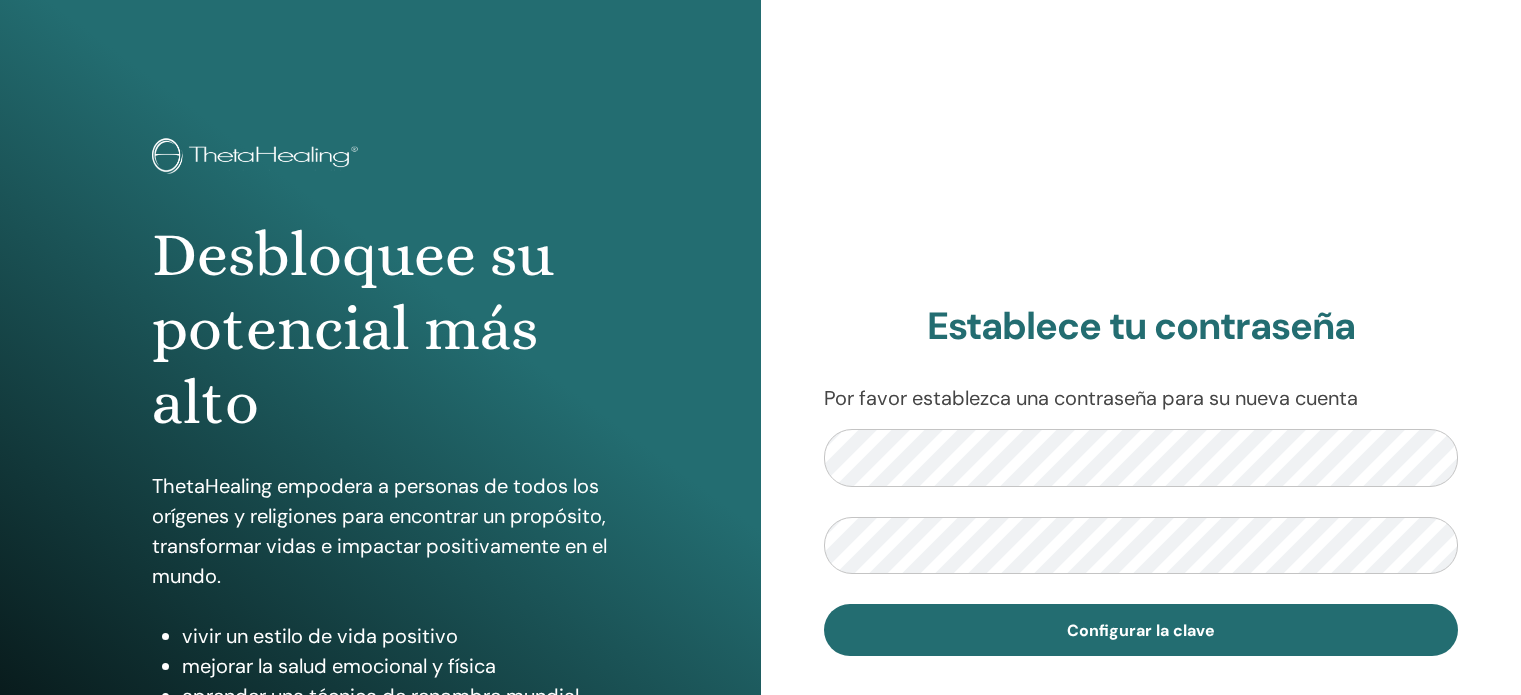 scroll, scrollTop: 0, scrollLeft: 0, axis: both 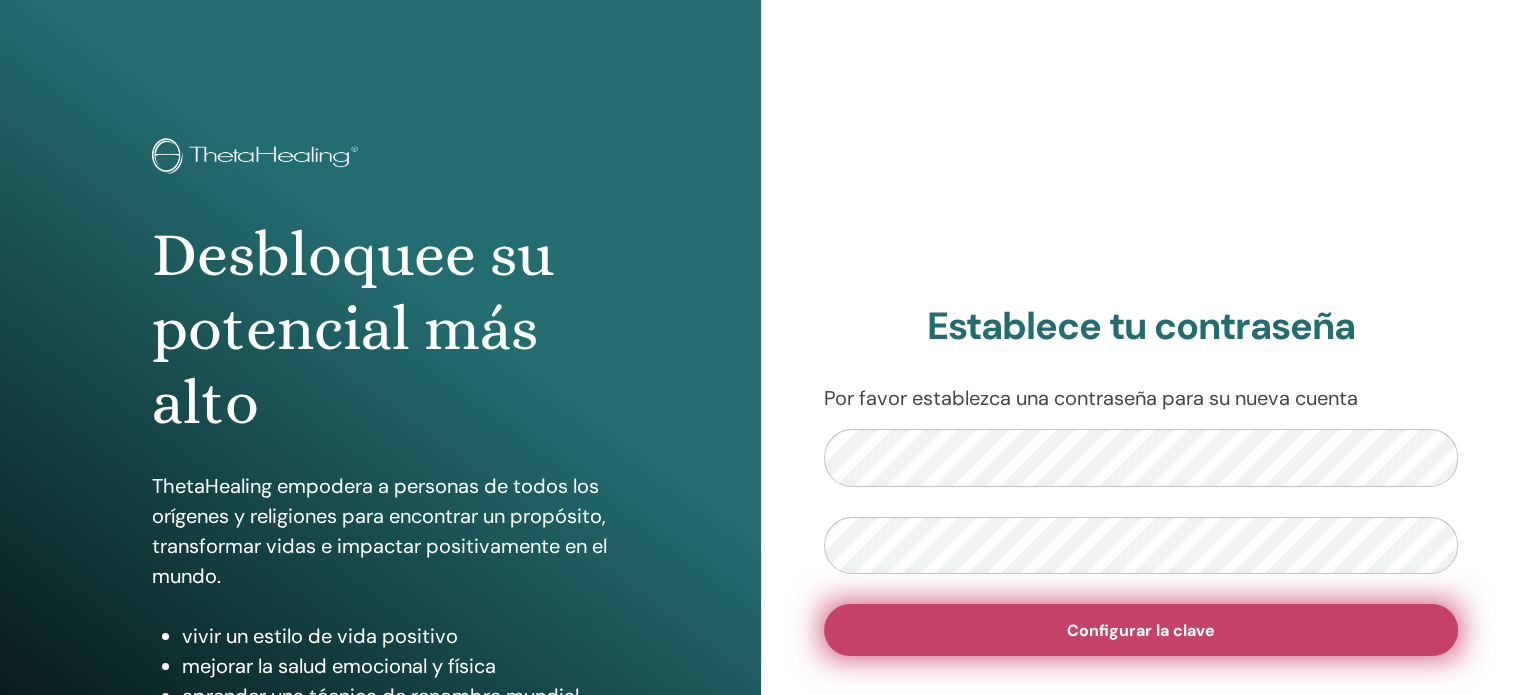 click on "Configurar la clave" at bounding box center [1141, 630] 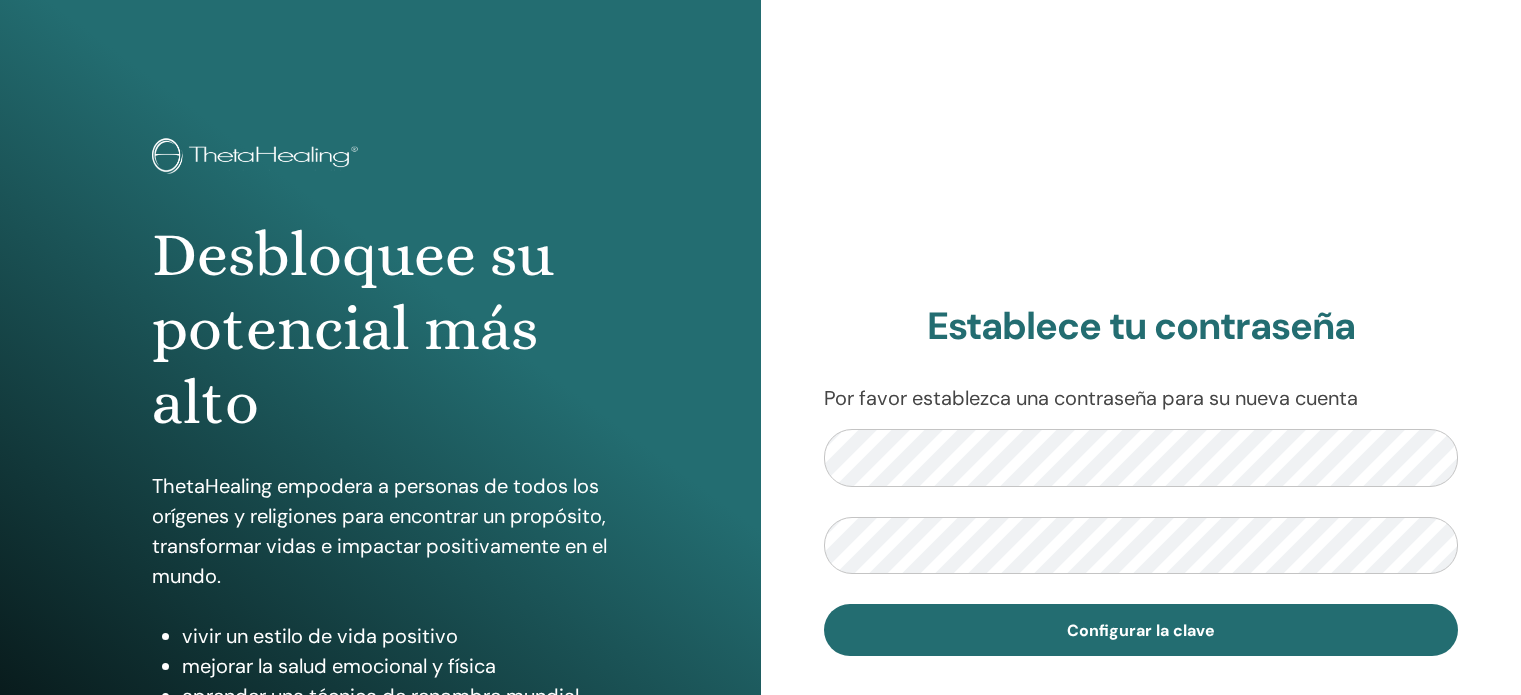 scroll, scrollTop: 0, scrollLeft: 0, axis: both 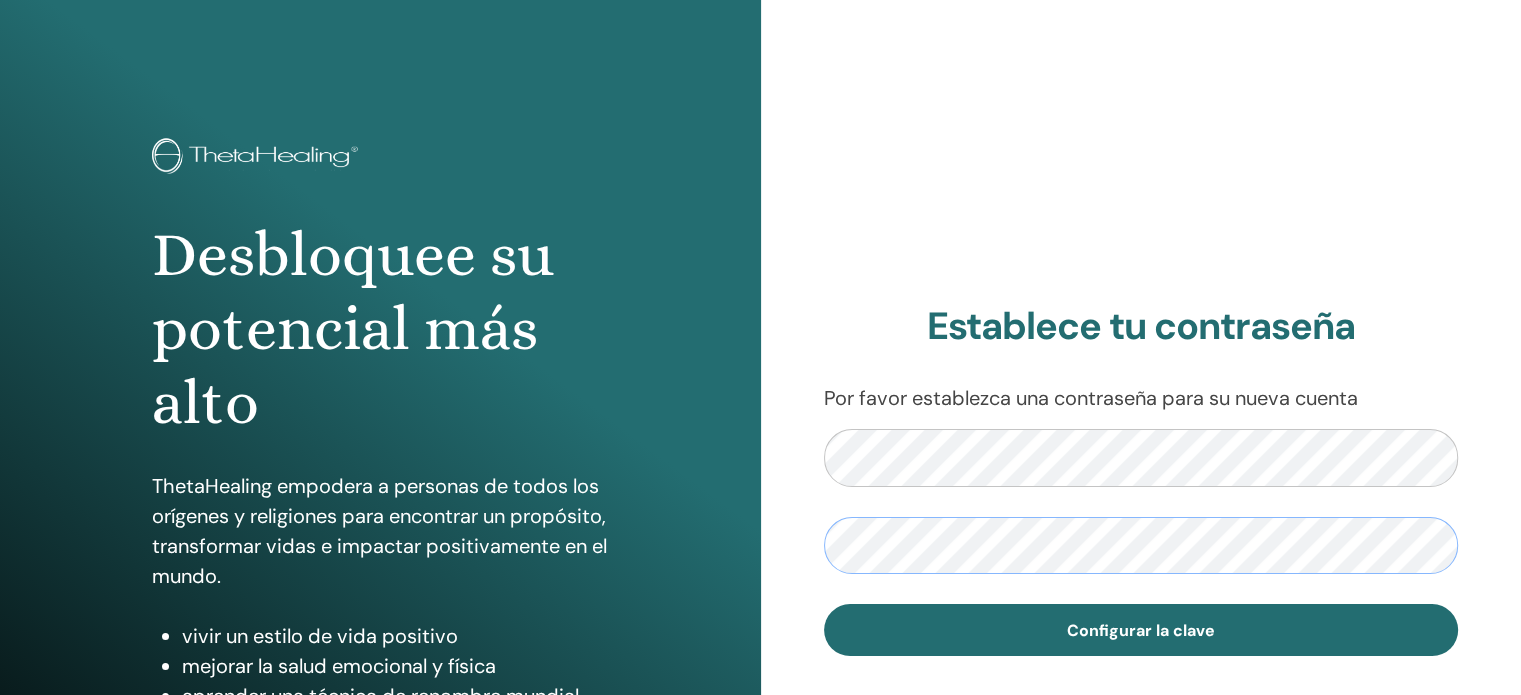 click on "Configurar la clave" at bounding box center (1141, 630) 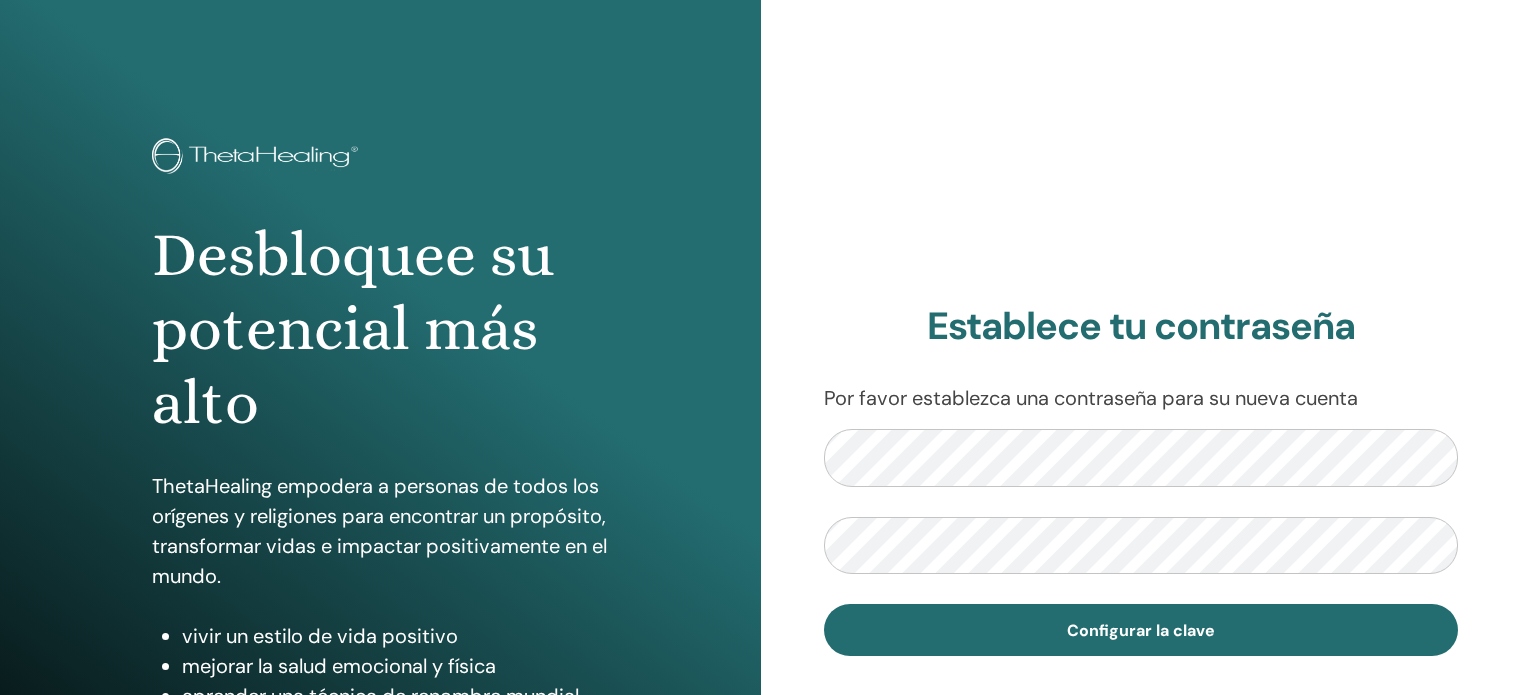 scroll, scrollTop: 0, scrollLeft: 0, axis: both 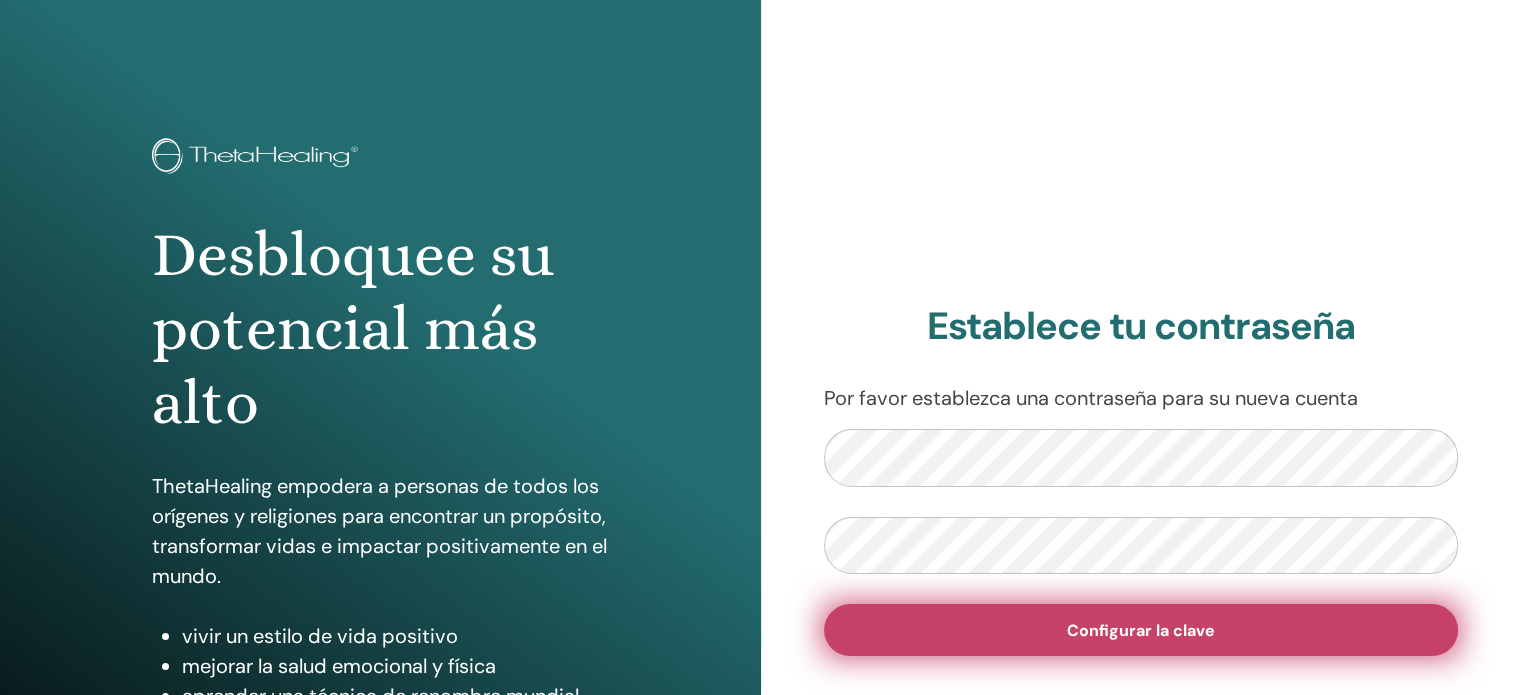 click on "Configurar la clave" at bounding box center [1141, 630] 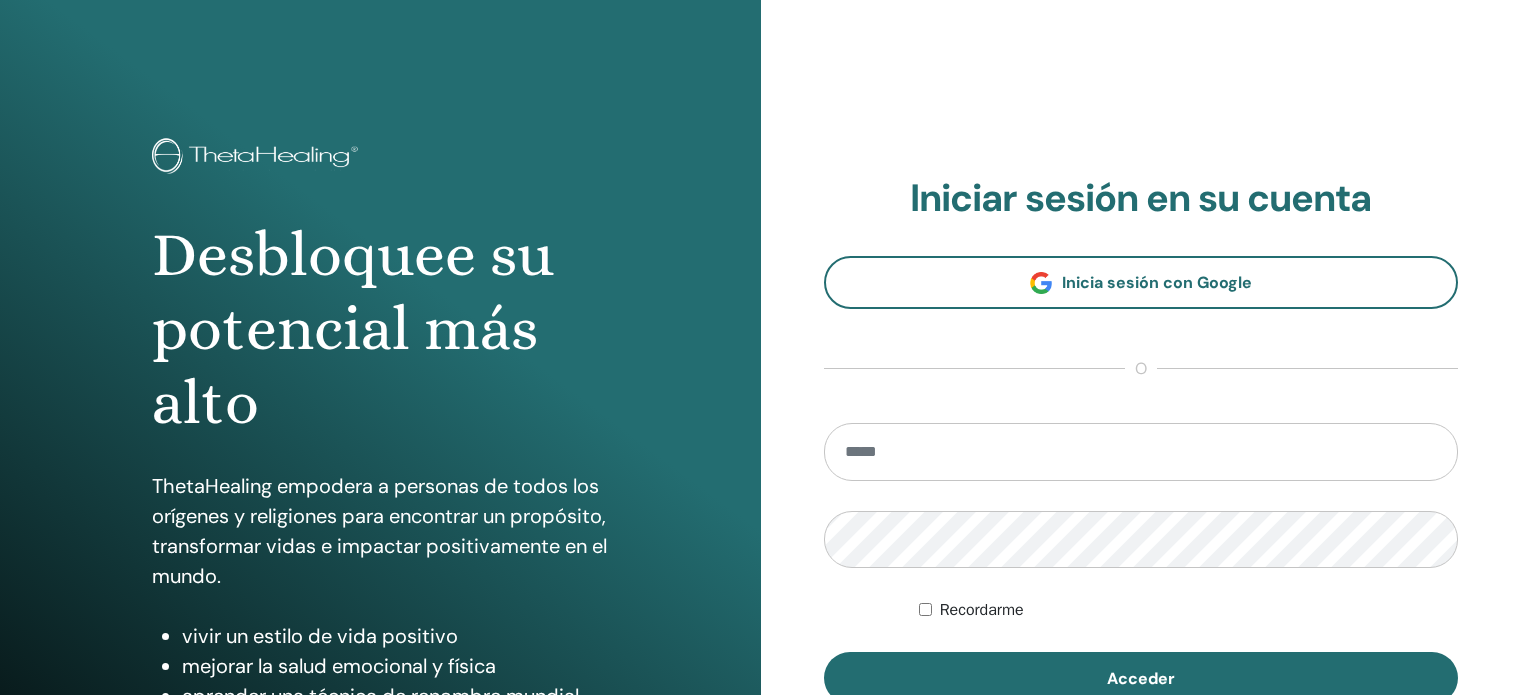 scroll, scrollTop: 0, scrollLeft: 0, axis: both 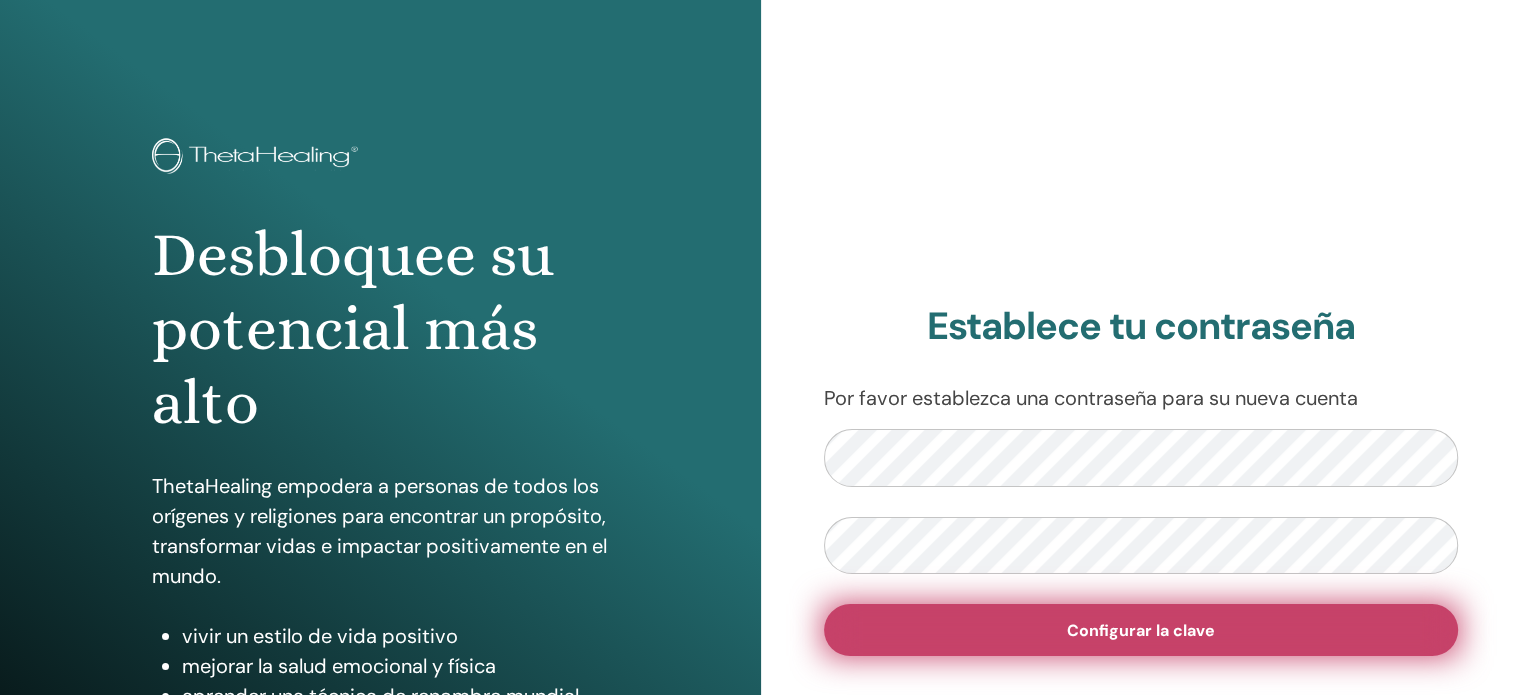 click on "Configurar la clave" at bounding box center [1141, 630] 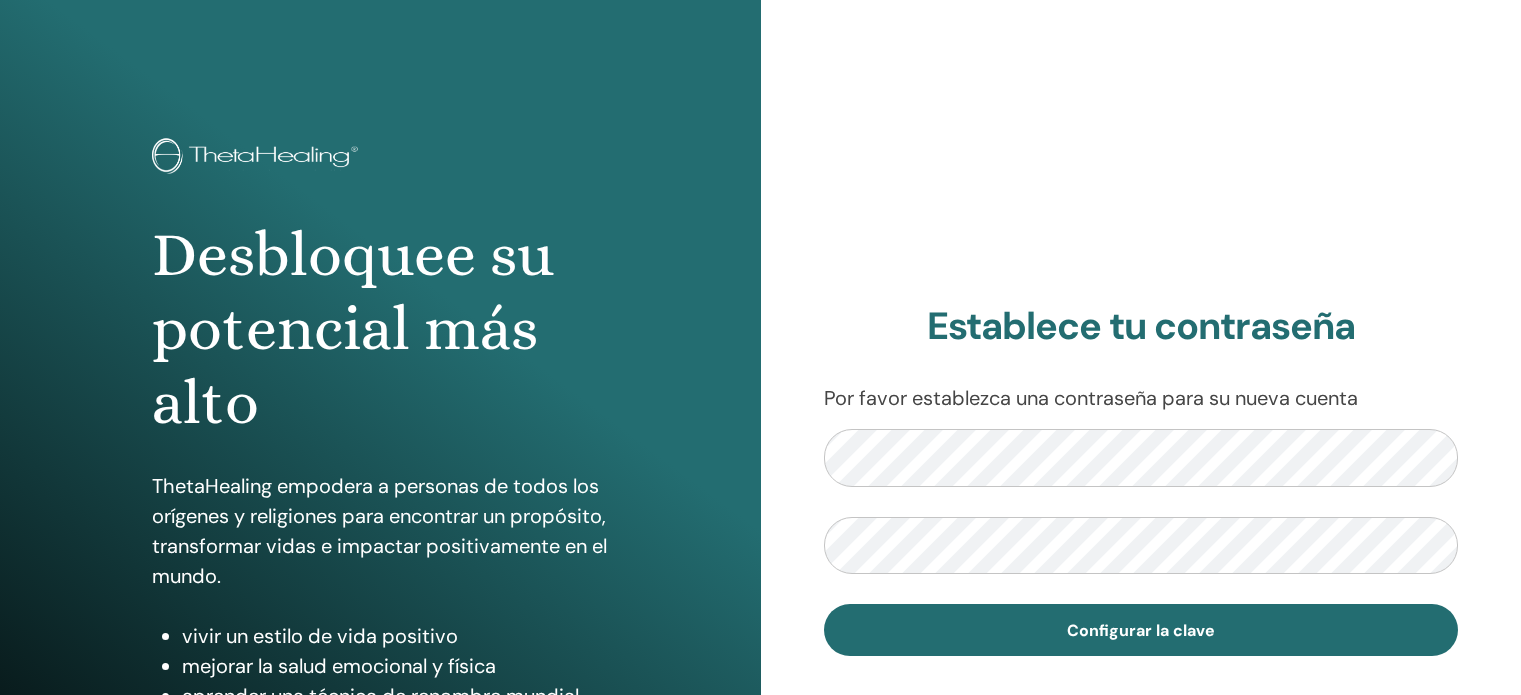 scroll, scrollTop: 0, scrollLeft: 0, axis: both 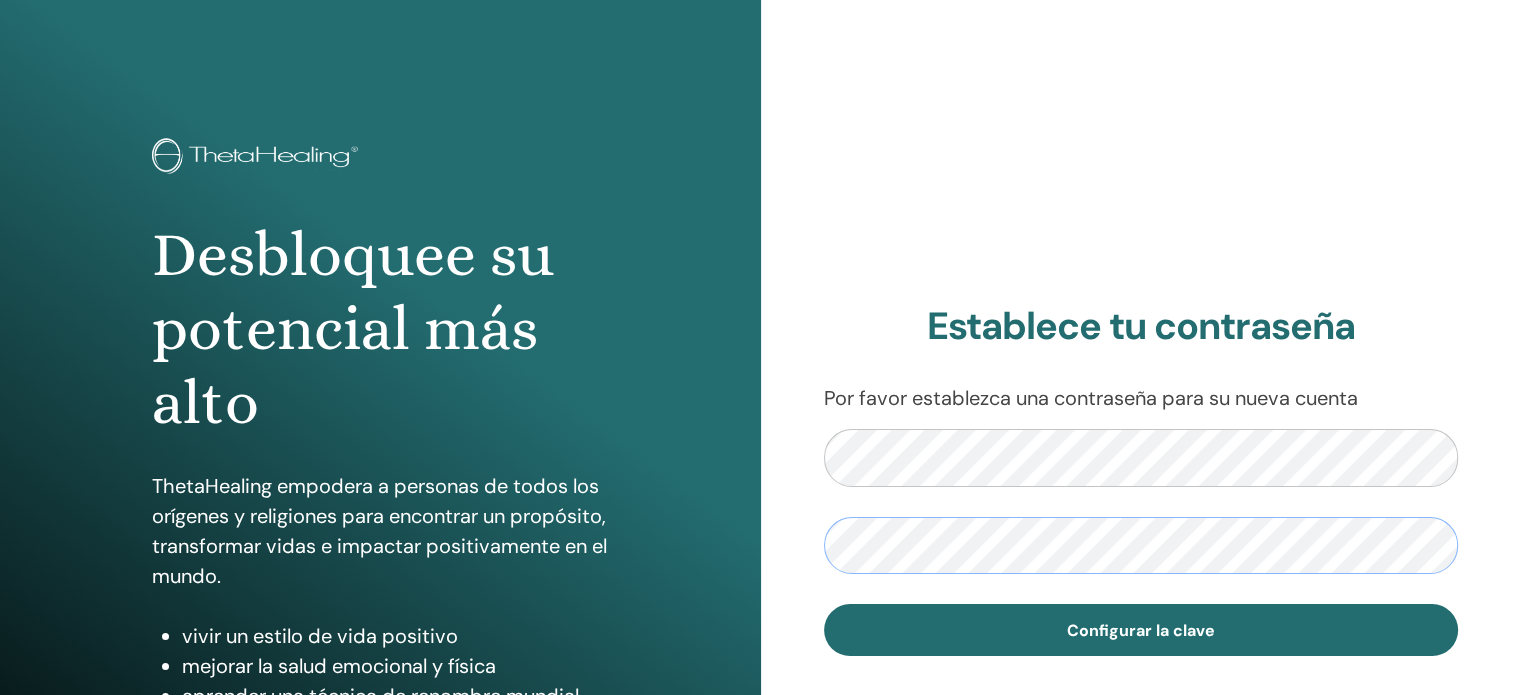 click on "Configurar la clave" at bounding box center (1141, 630) 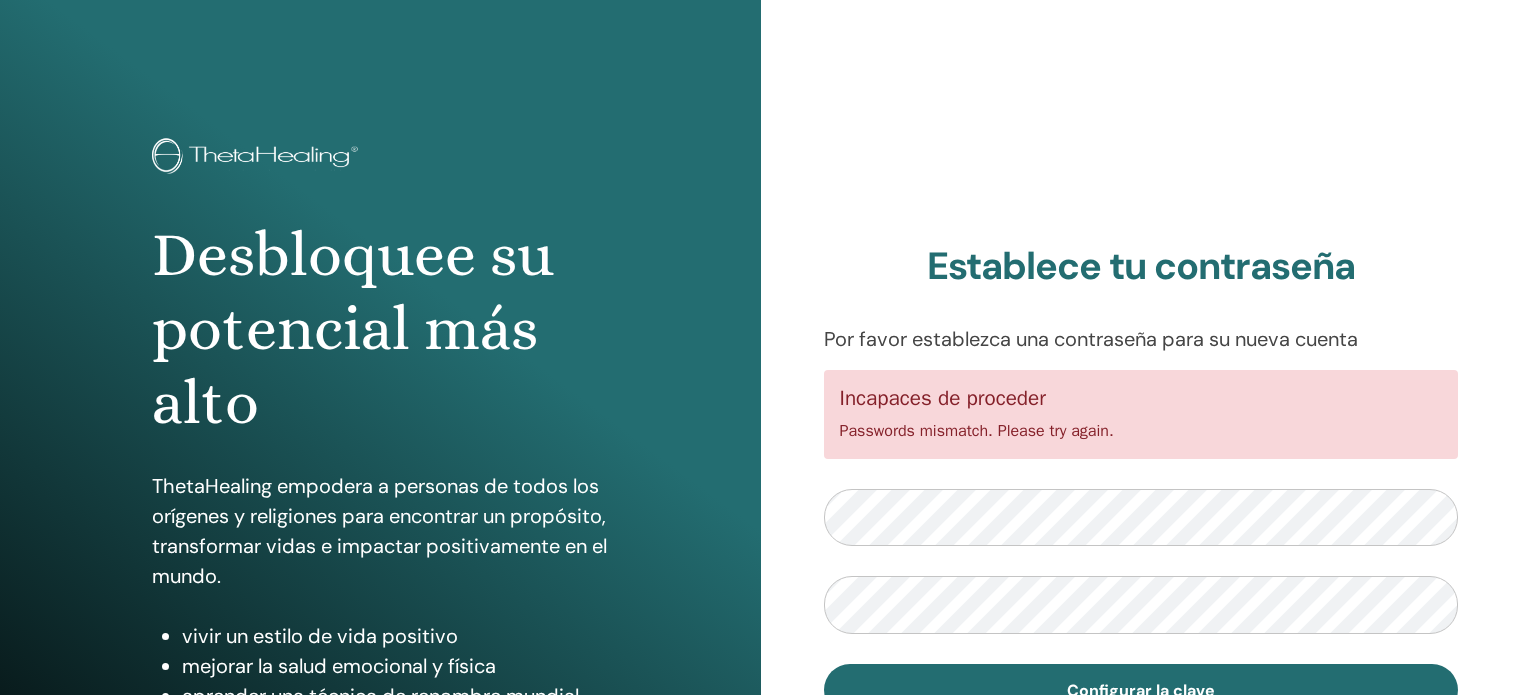 scroll, scrollTop: 0, scrollLeft: 0, axis: both 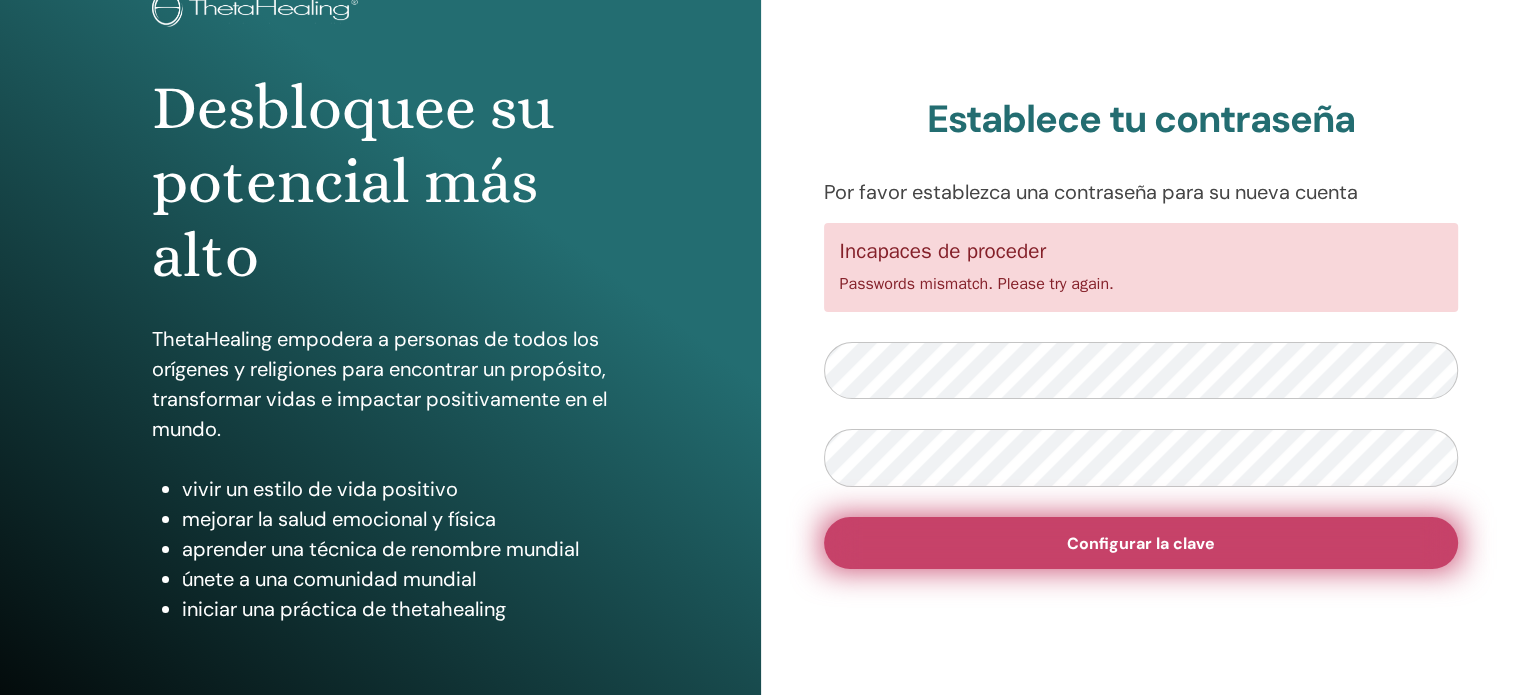 click on "Configurar la clave" at bounding box center [1141, 543] 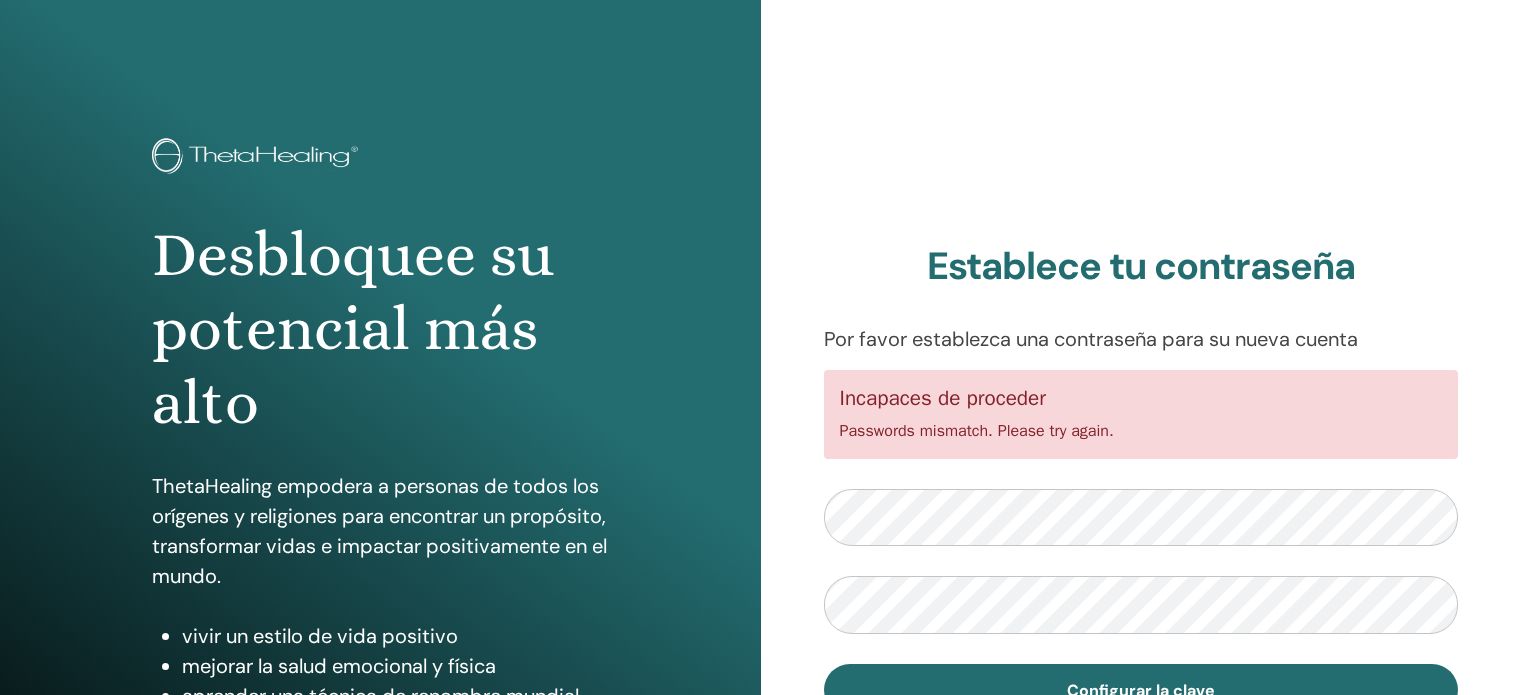 scroll, scrollTop: 147, scrollLeft: 0, axis: vertical 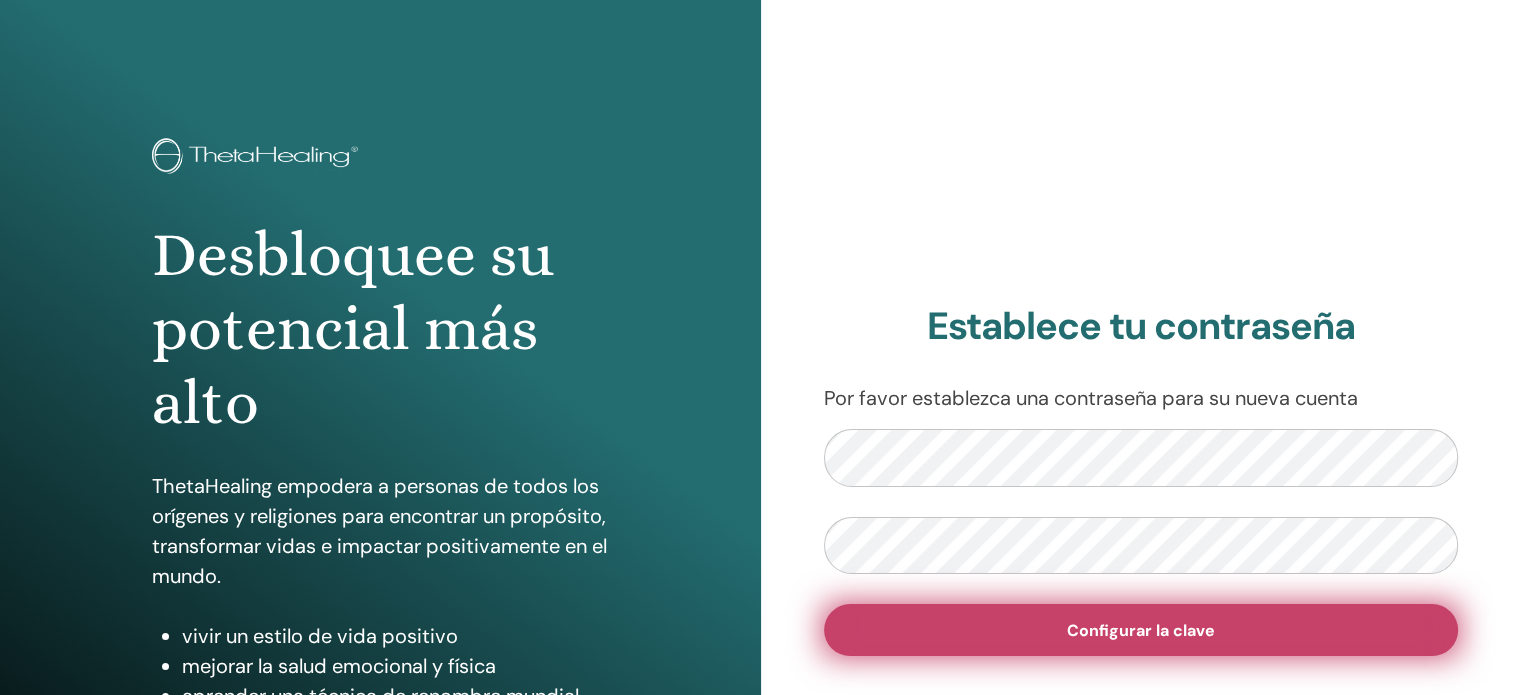 click on "Configurar la clave" at bounding box center (1141, 630) 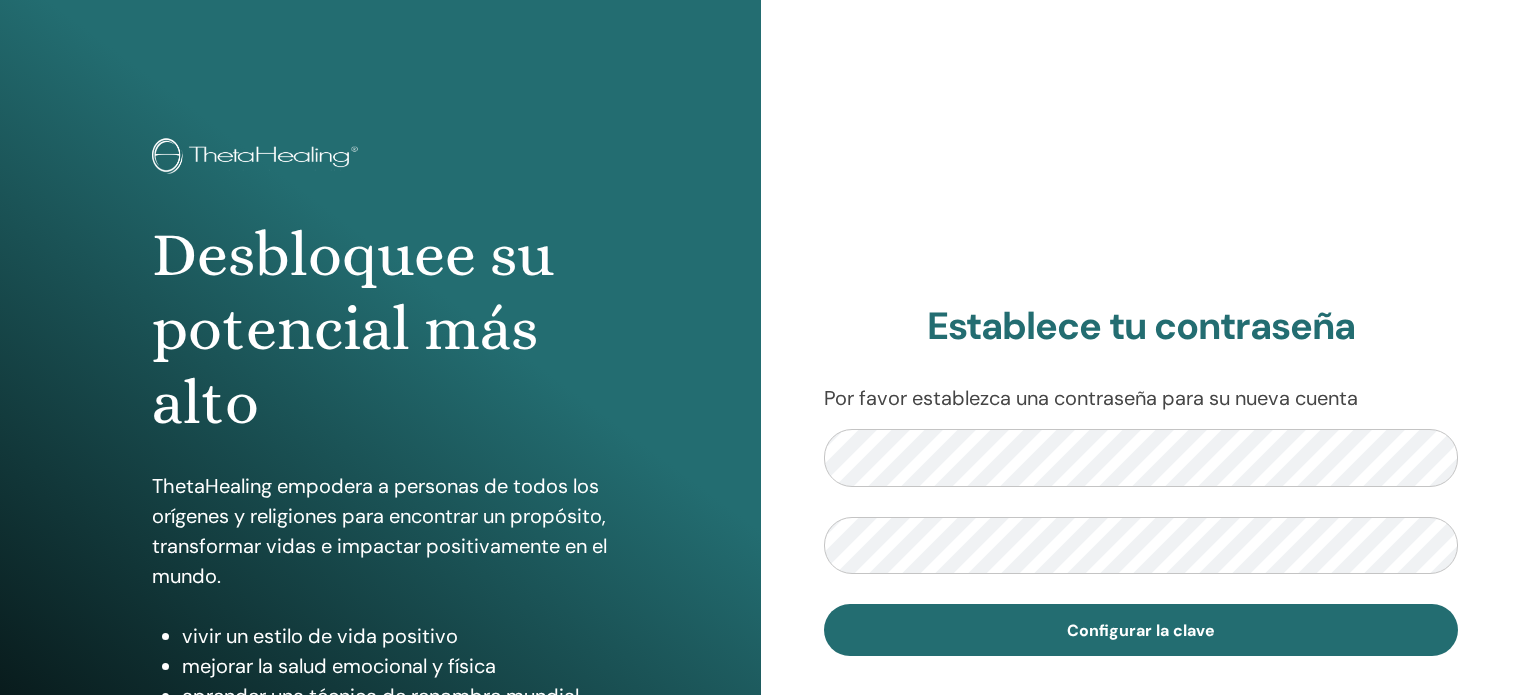 scroll, scrollTop: 0, scrollLeft: 0, axis: both 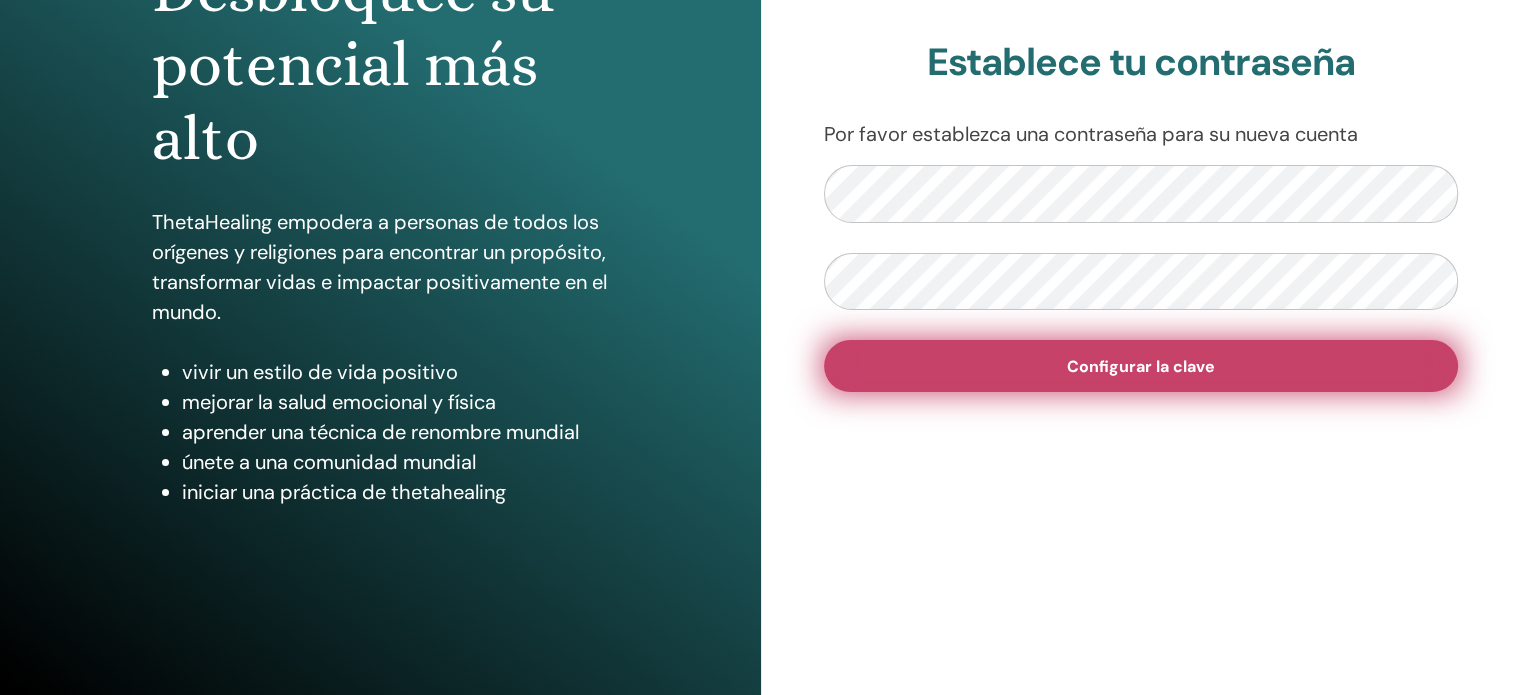 click on "Configurar la clave" at bounding box center (1141, 366) 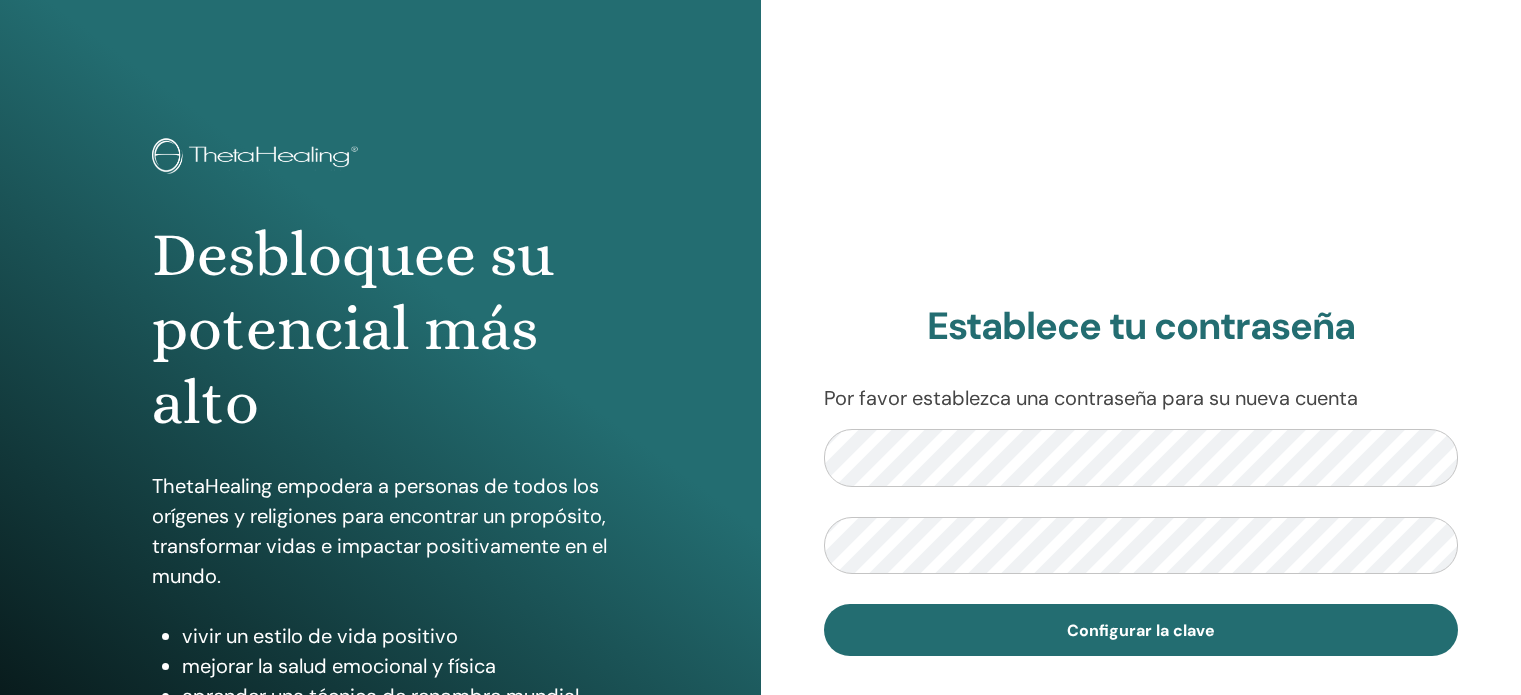 scroll, scrollTop: 0, scrollLeft: 0, axis: both 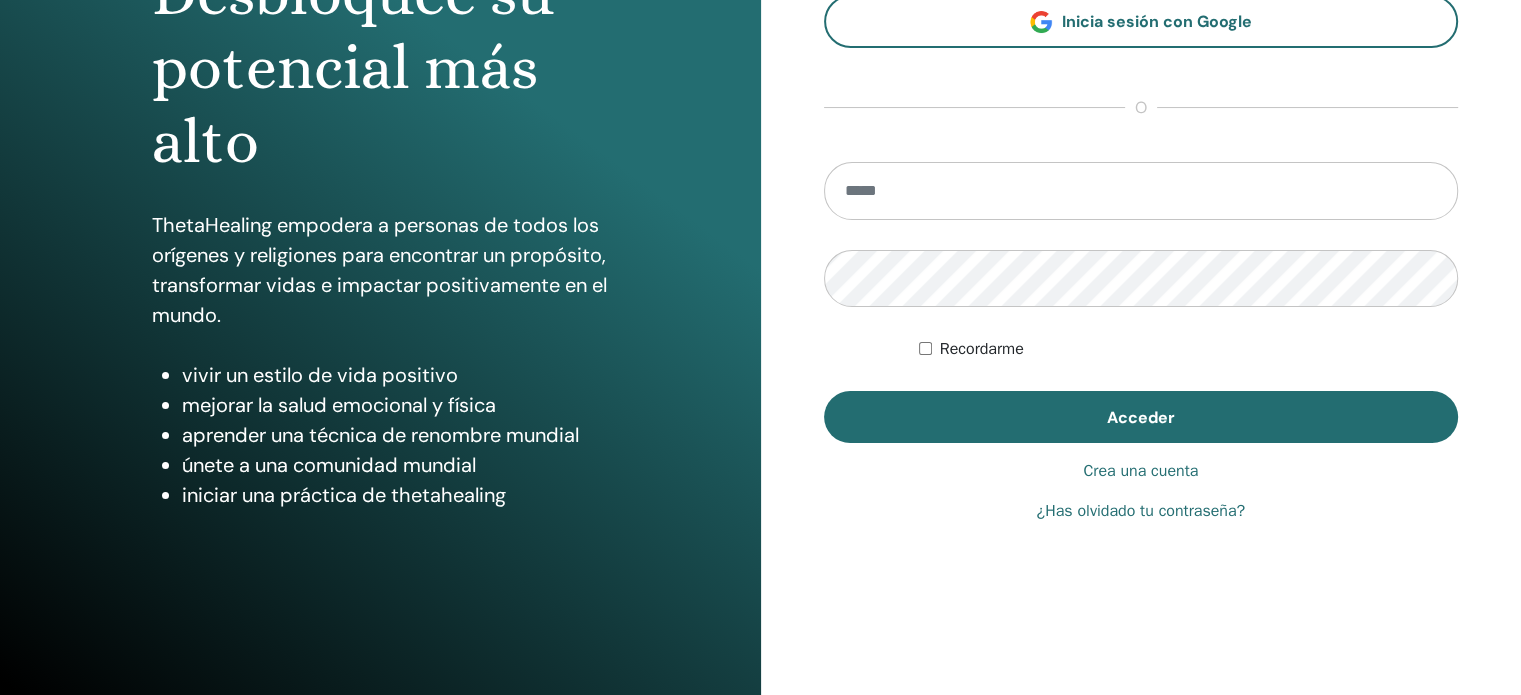 click on "Crea una cuenta" at bounding box center [1140, 471] 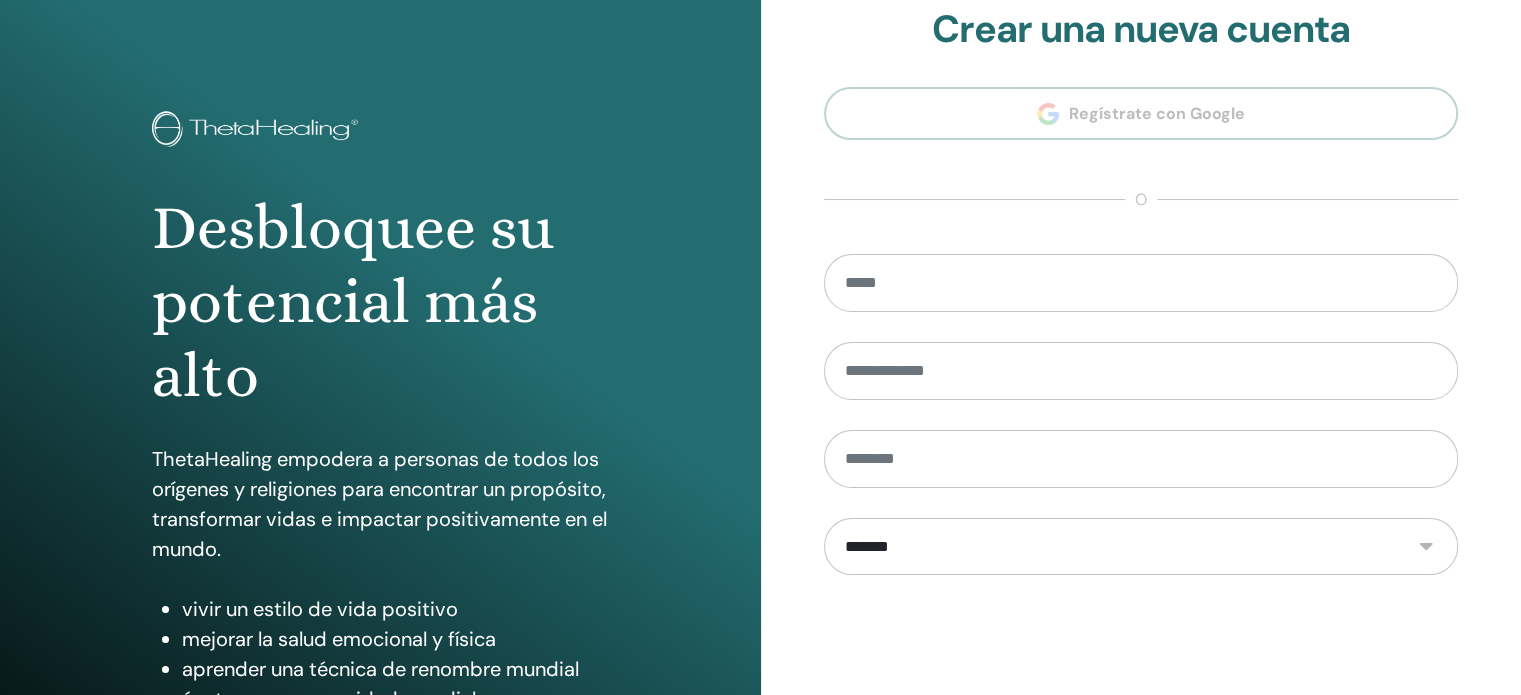 scroll, scrollTop: 0, scrollLeft: 0, axis: both 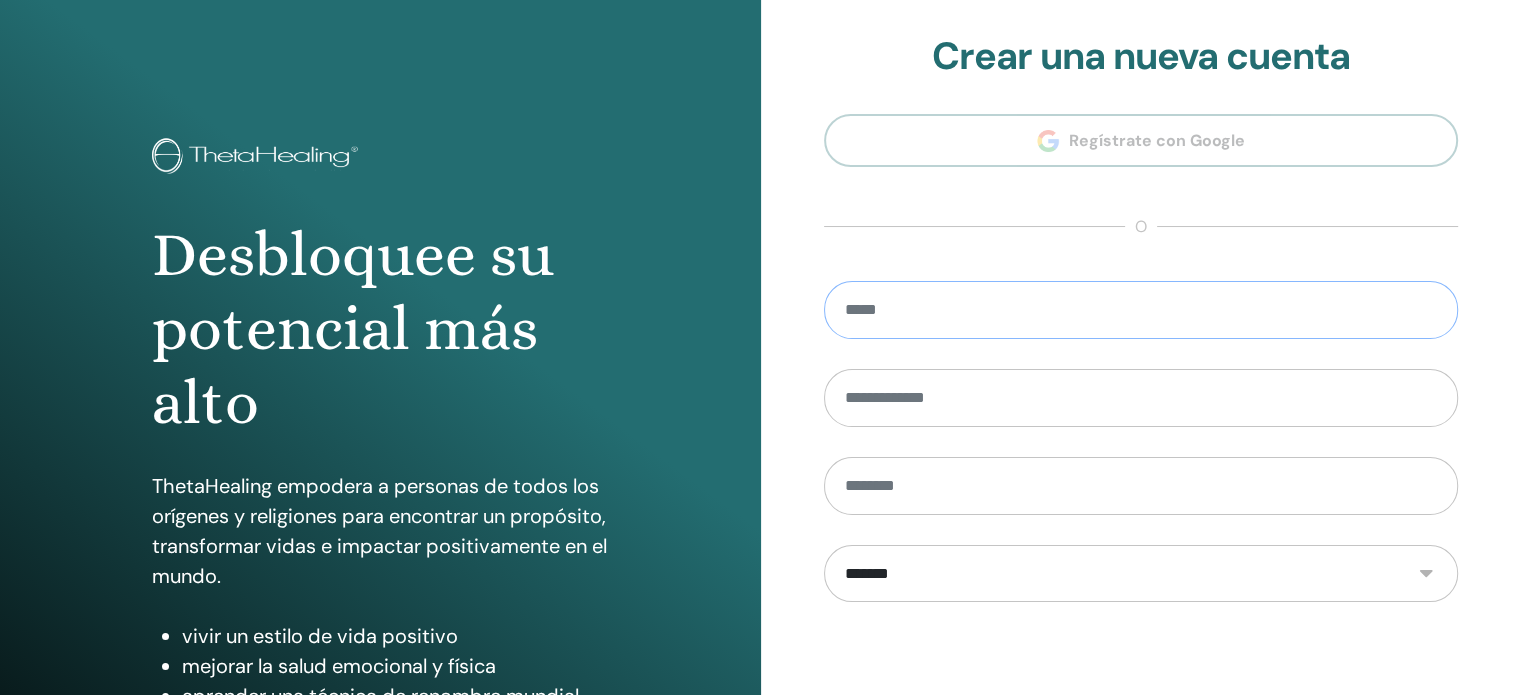 click at bounding box center [1141, 310] 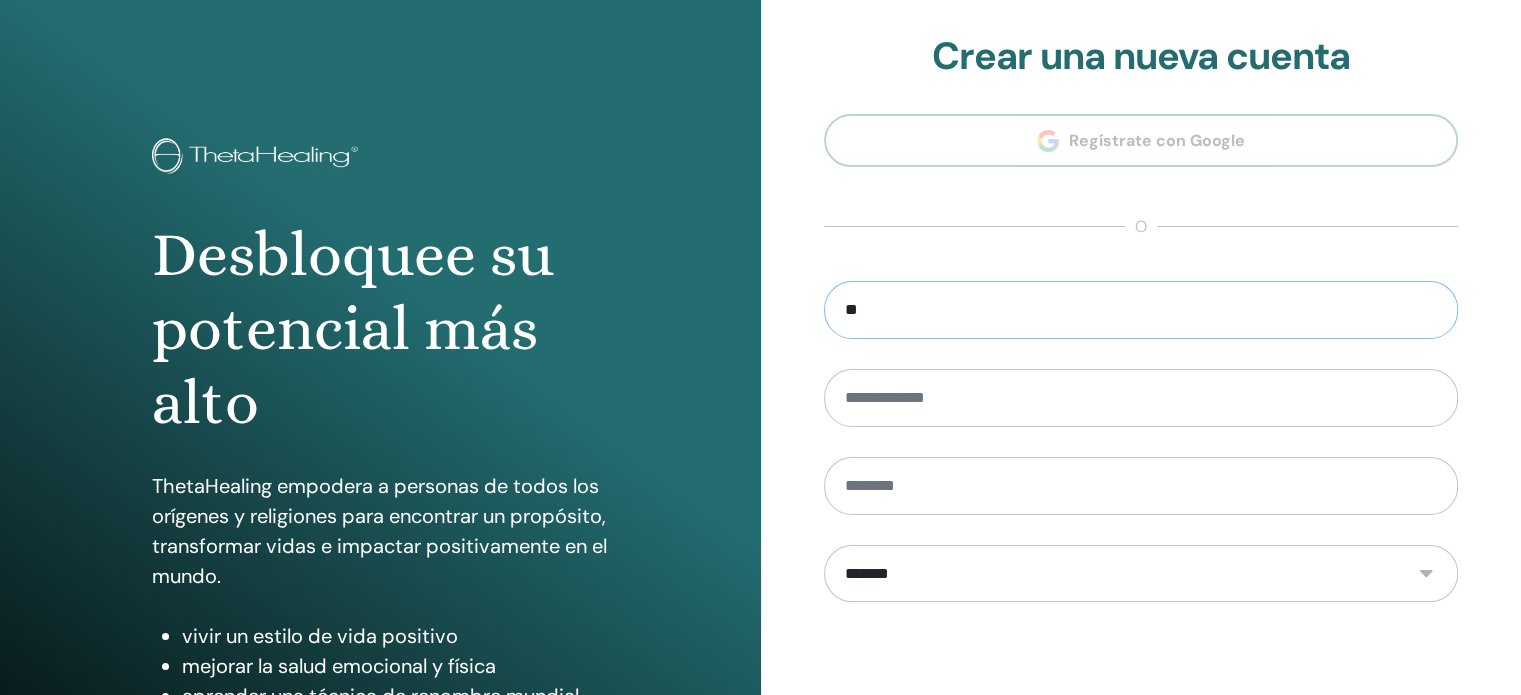 type on "*" 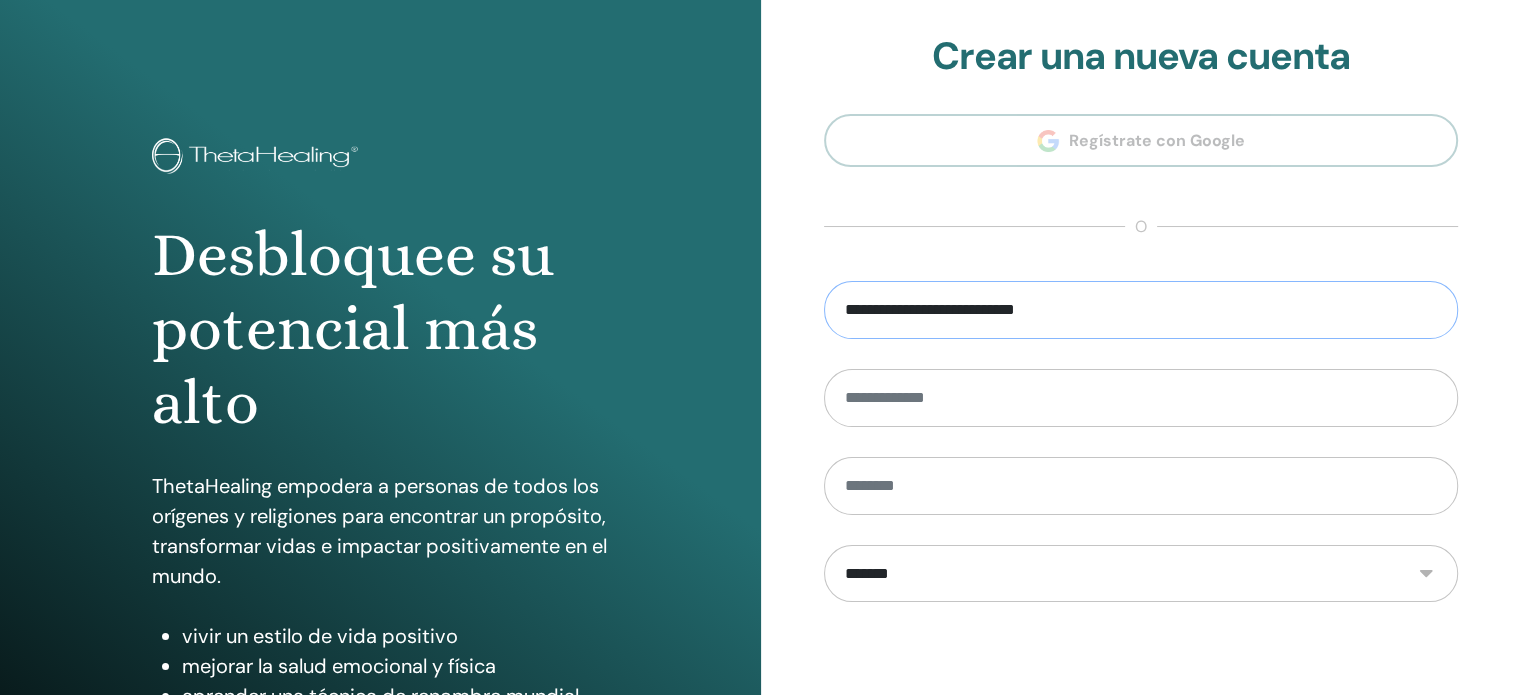 type on "**********" 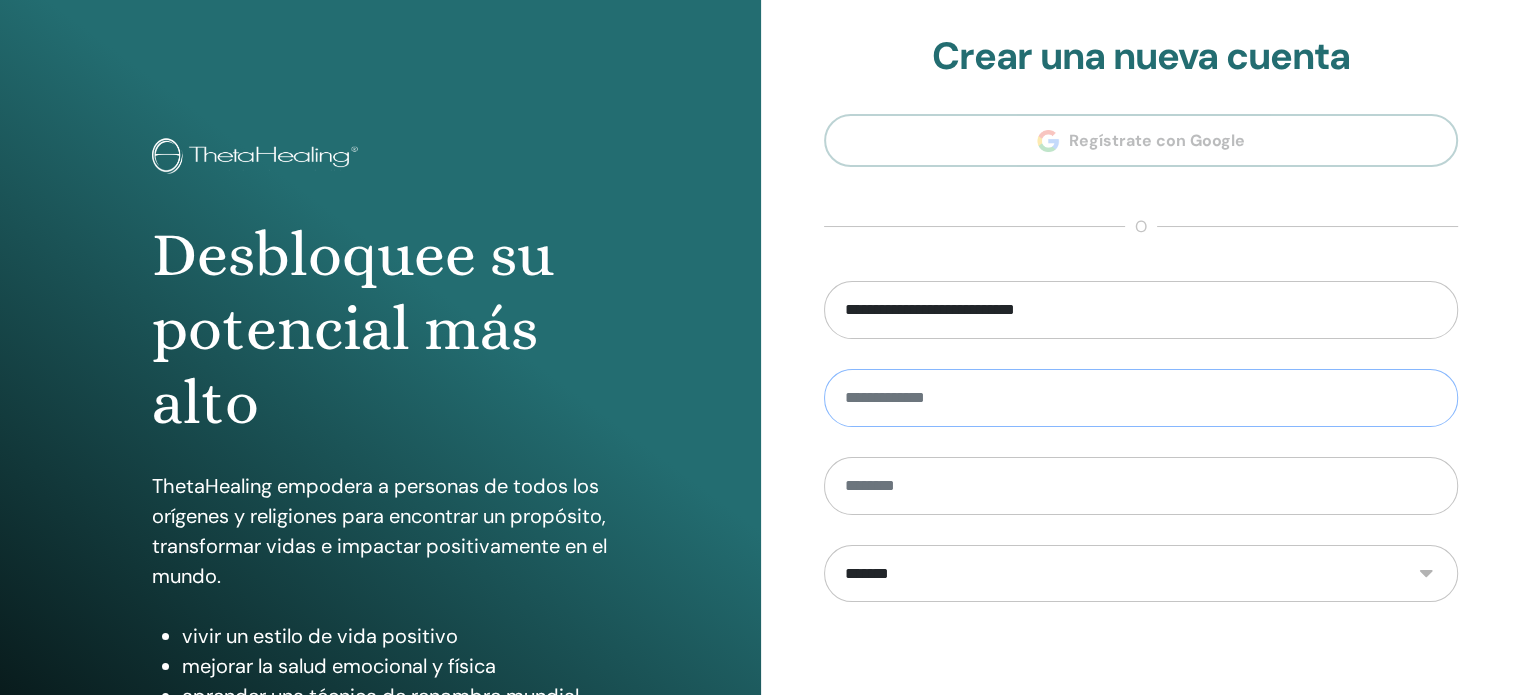 click at bounding box center (1141, 398) 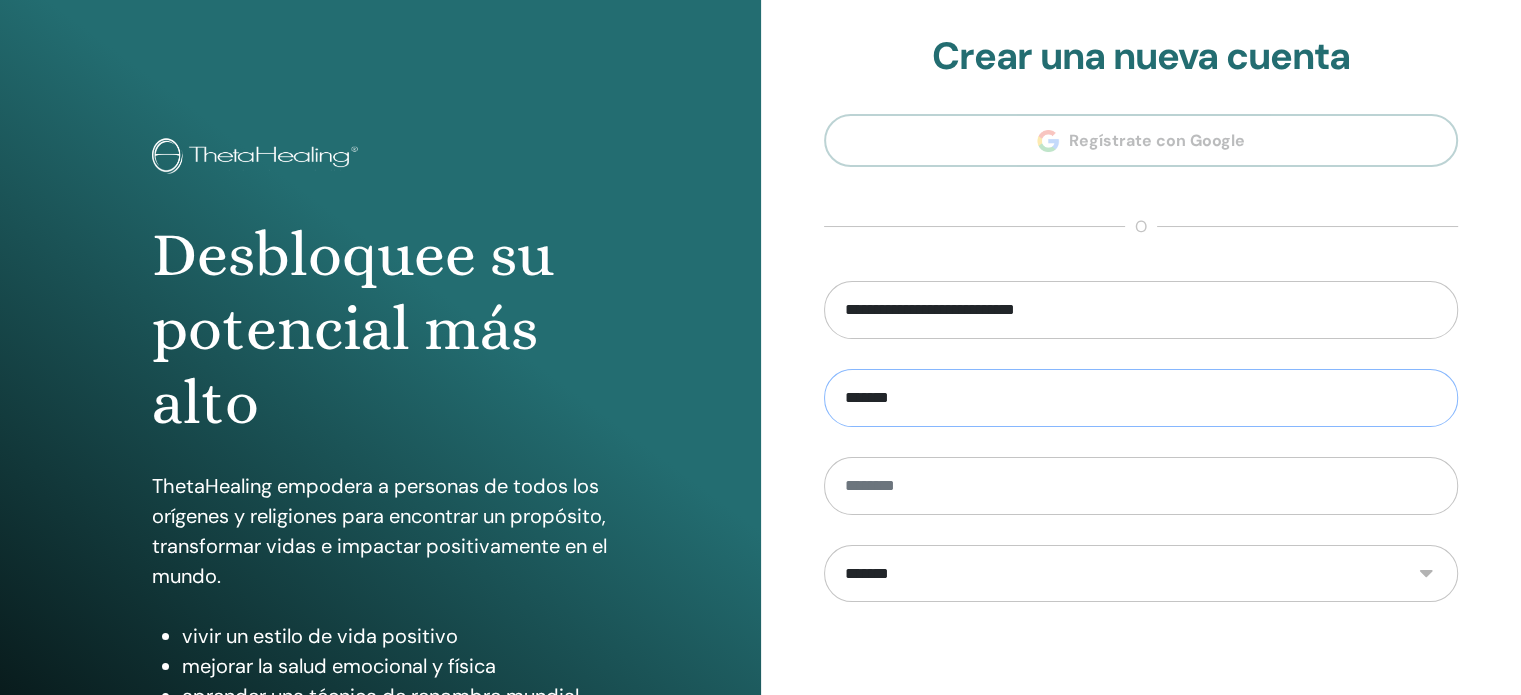 type on "*******" 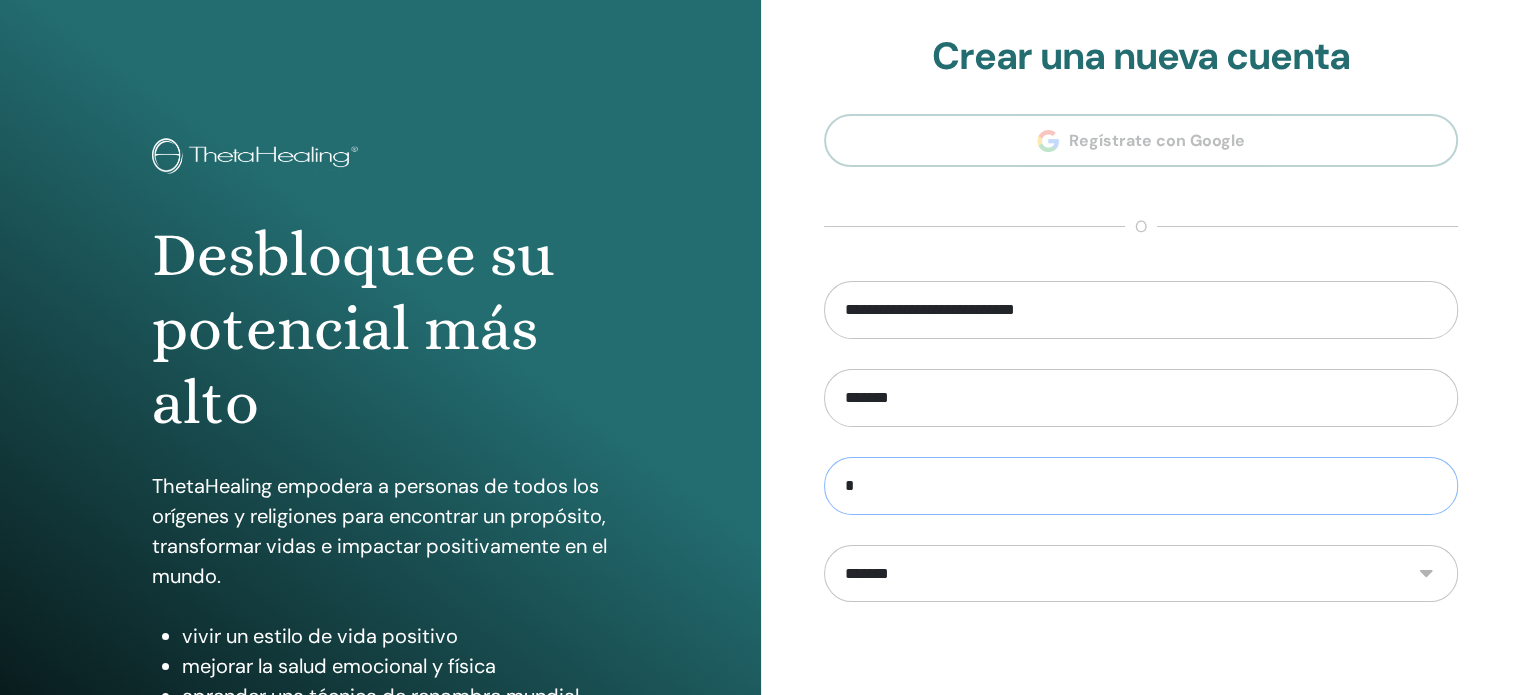 click on "*" at bounding box center (1141, 486) 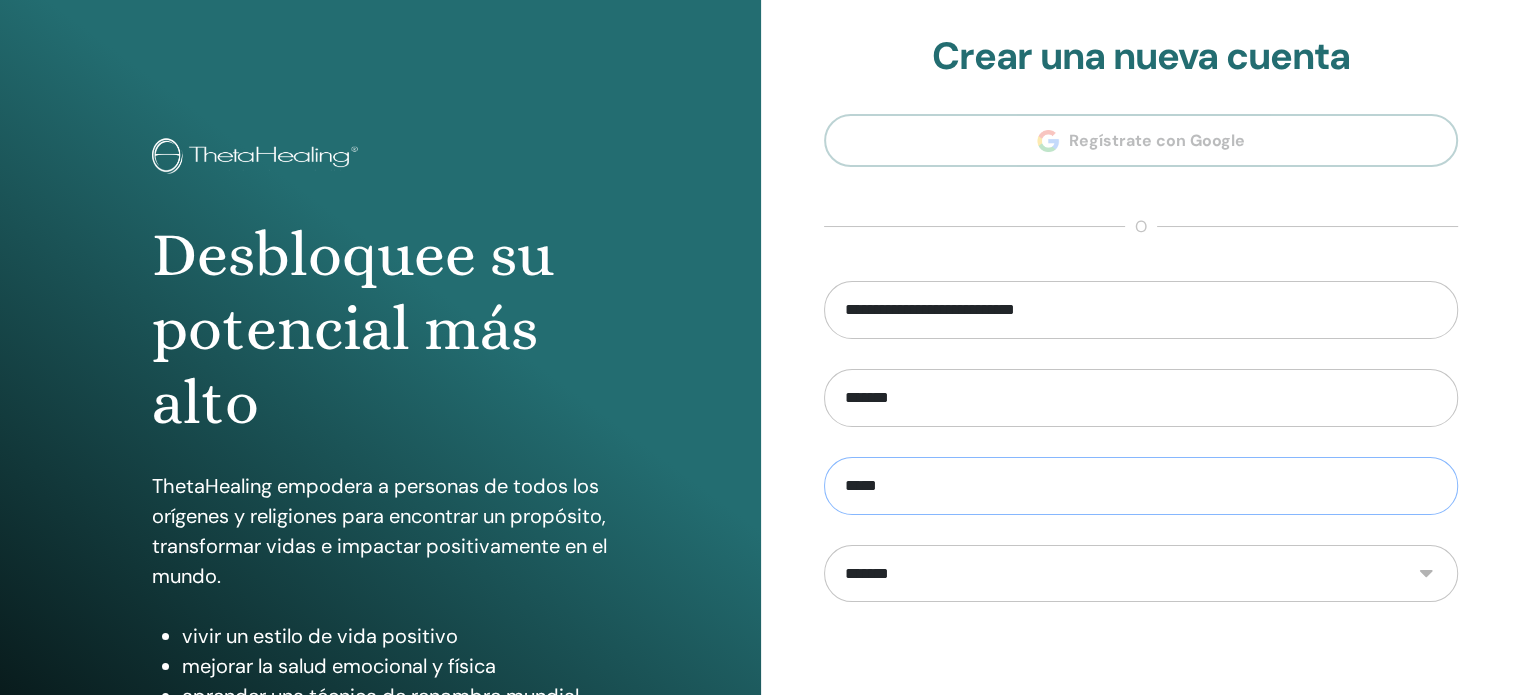 type on "*****" 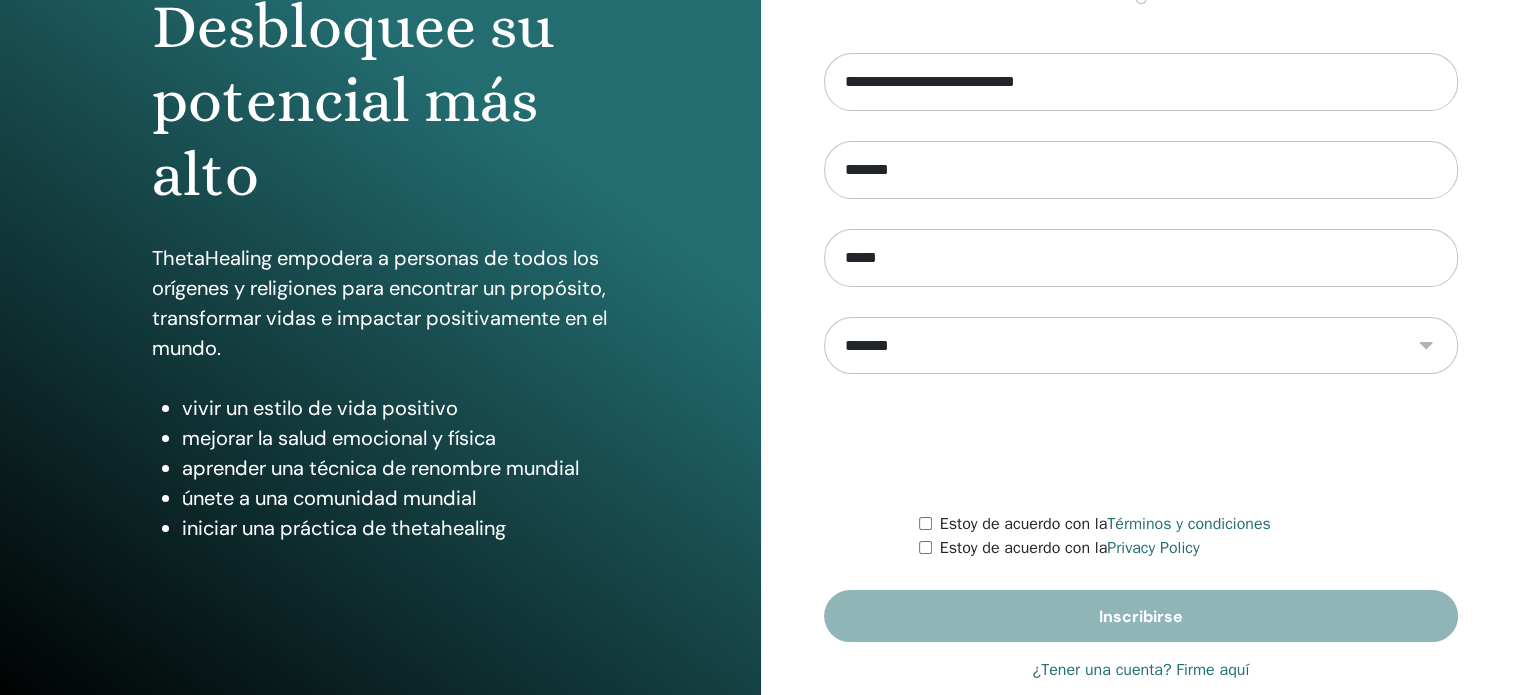 scroll, scrollTop: 231, scrollLeft: 0, axis: vertical 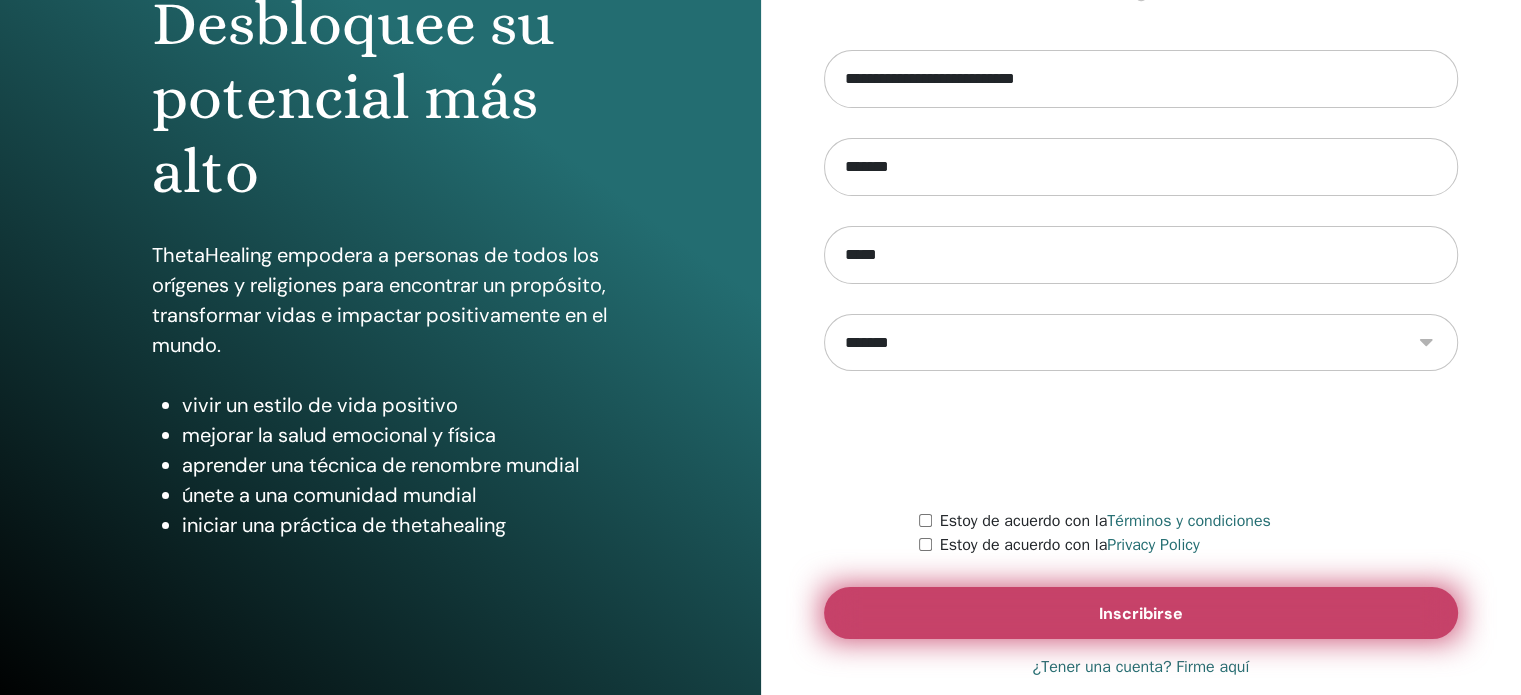 click on "Inscribirse" at bounding box center [1141, 613] 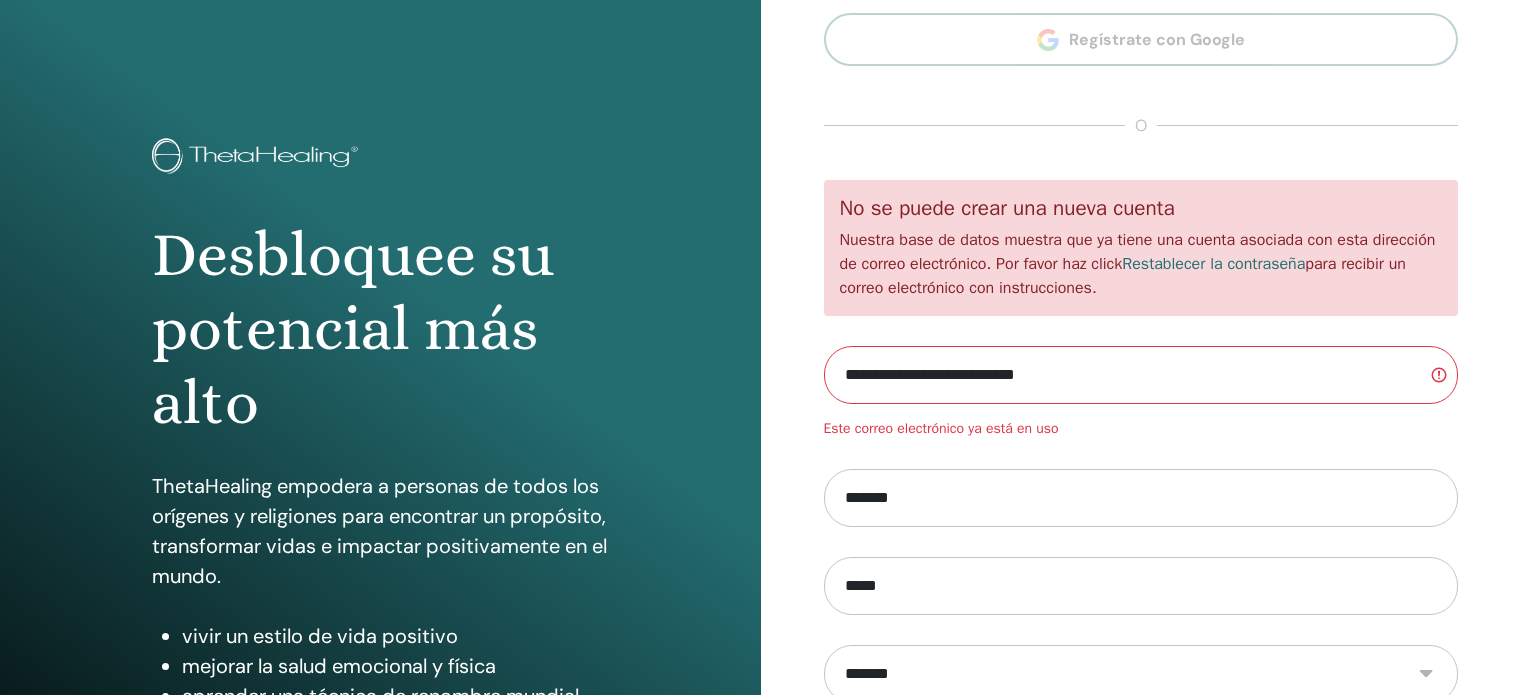 scroll, scrollTop: 0, scrollLeft: 0, axis: both 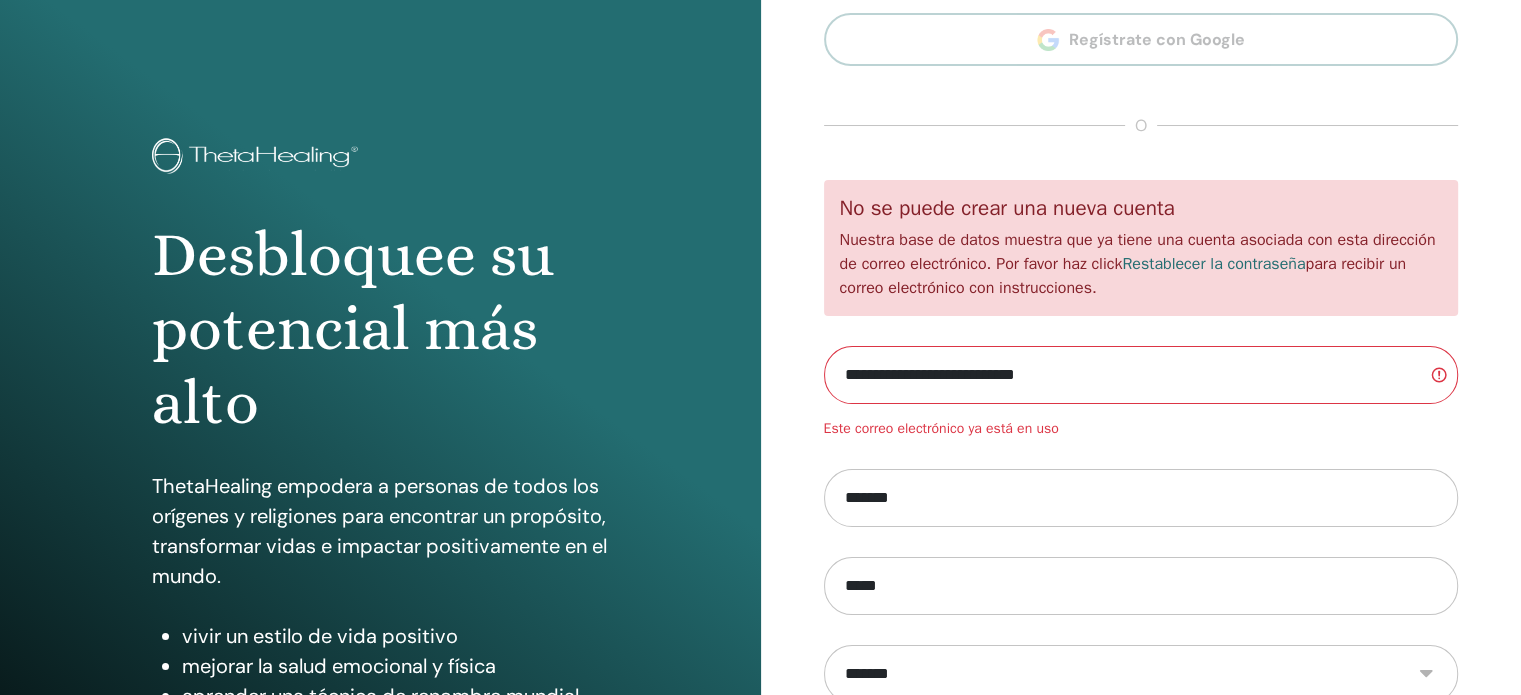 click on "ThetaHealing empodera a personas de todos los orígenes y religiones para encontrar un propósito, transformar vidas e impactar positivamente en el mundo." at bounding box center (380, 531) 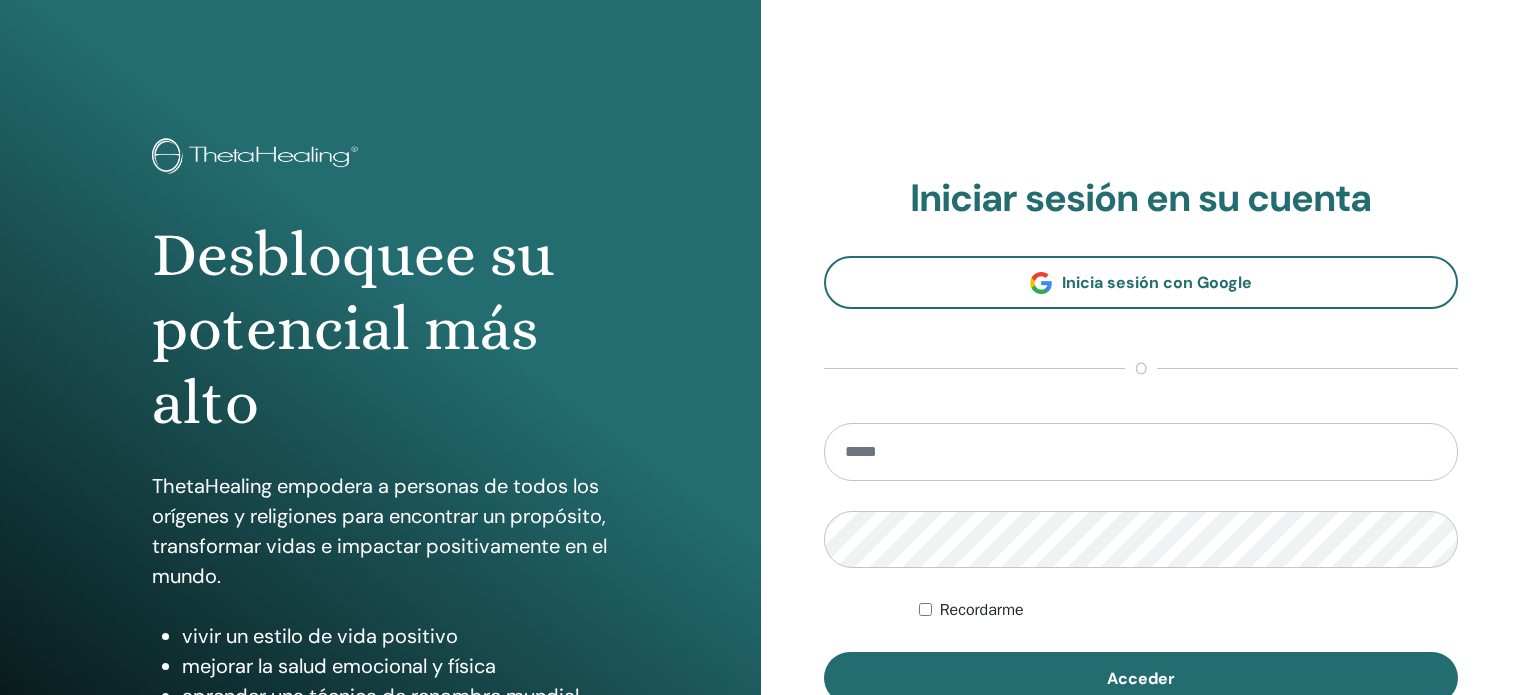 scroll, scrollTop: 229, scrollLeft: 0, axis: vertical 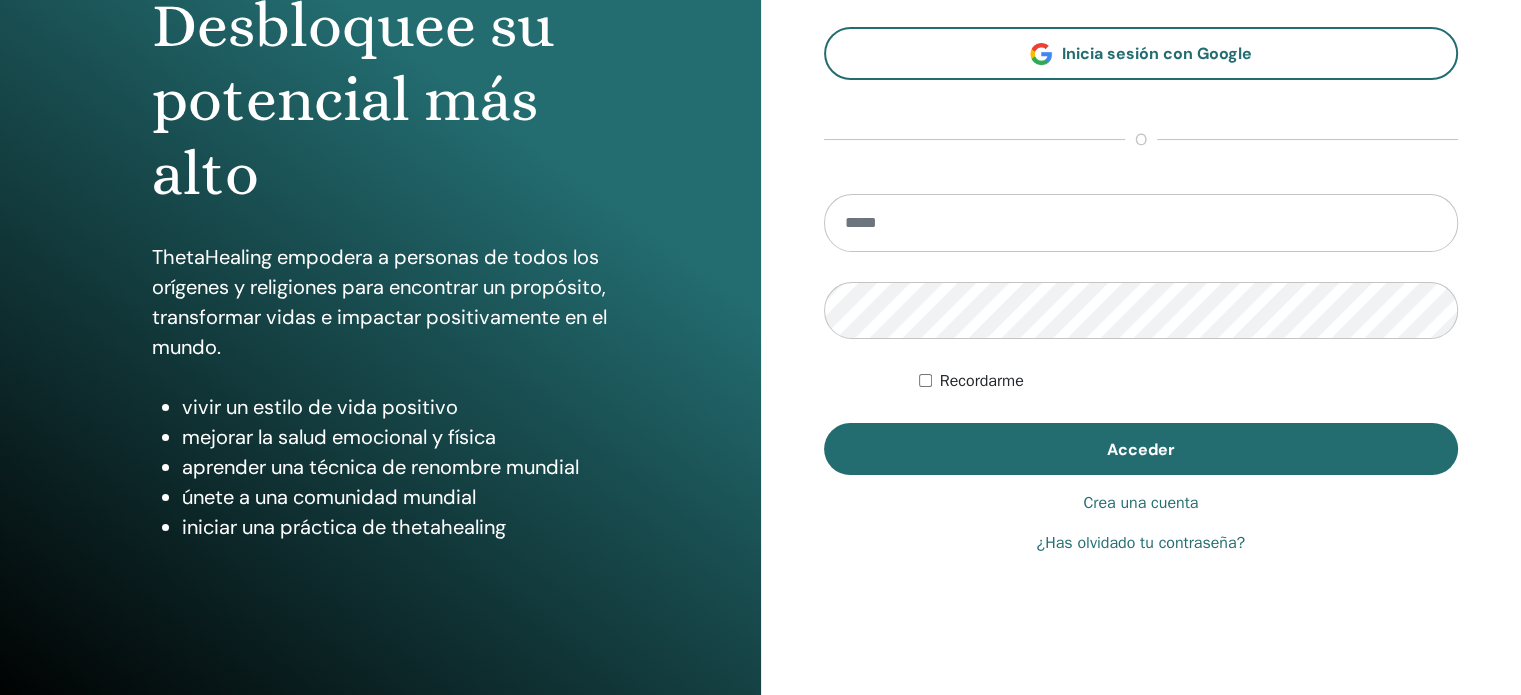 click at bounding box center [1141, 223] 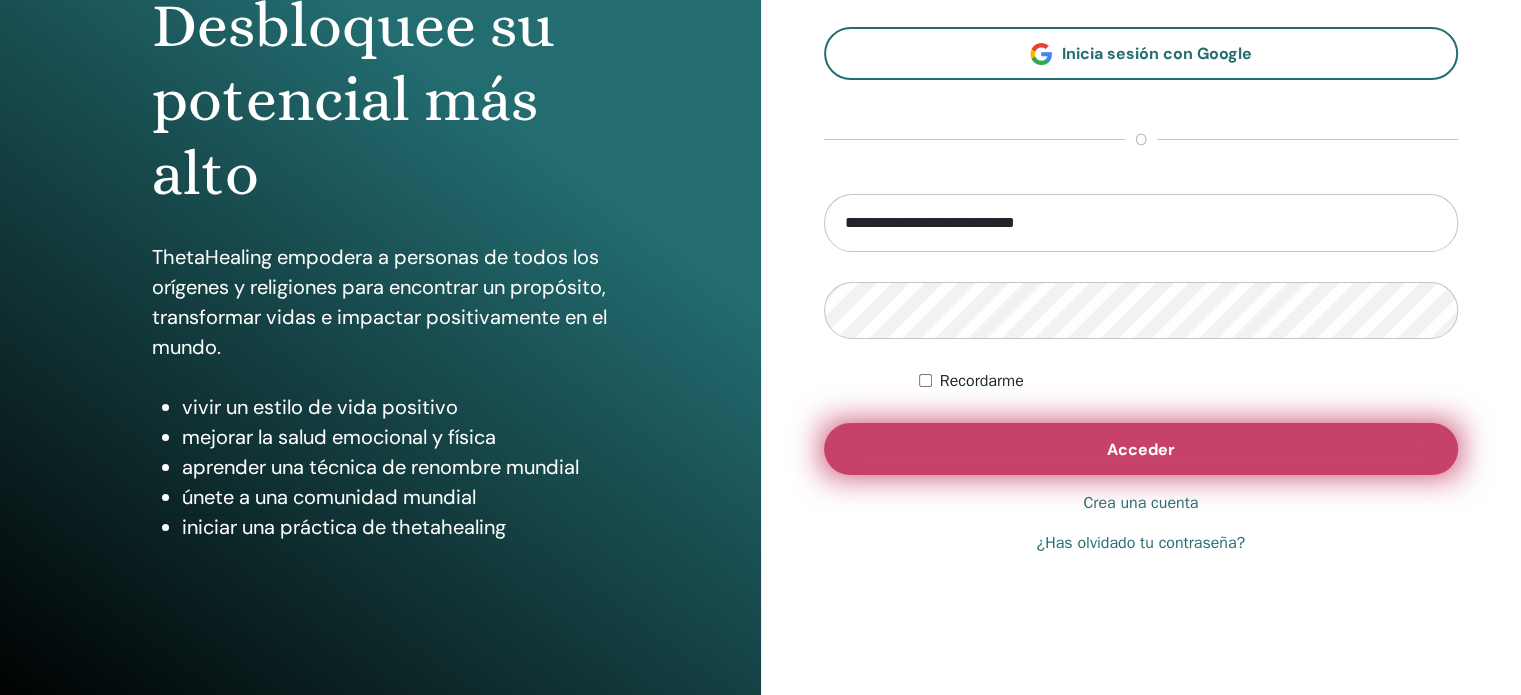 click on "Acceder" at bounding box center [1141, 449] 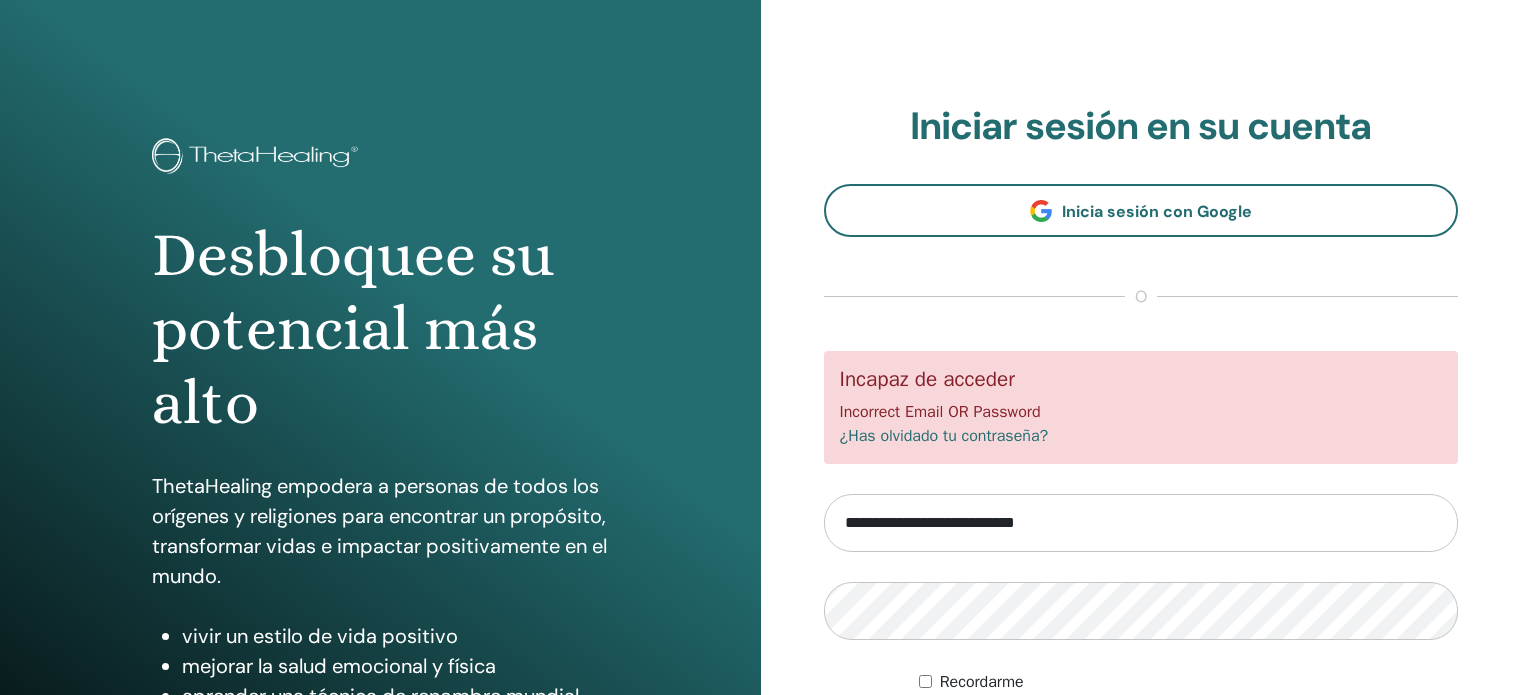 scroll, scrollTop: 0, scrollLeft: 0, axis: both 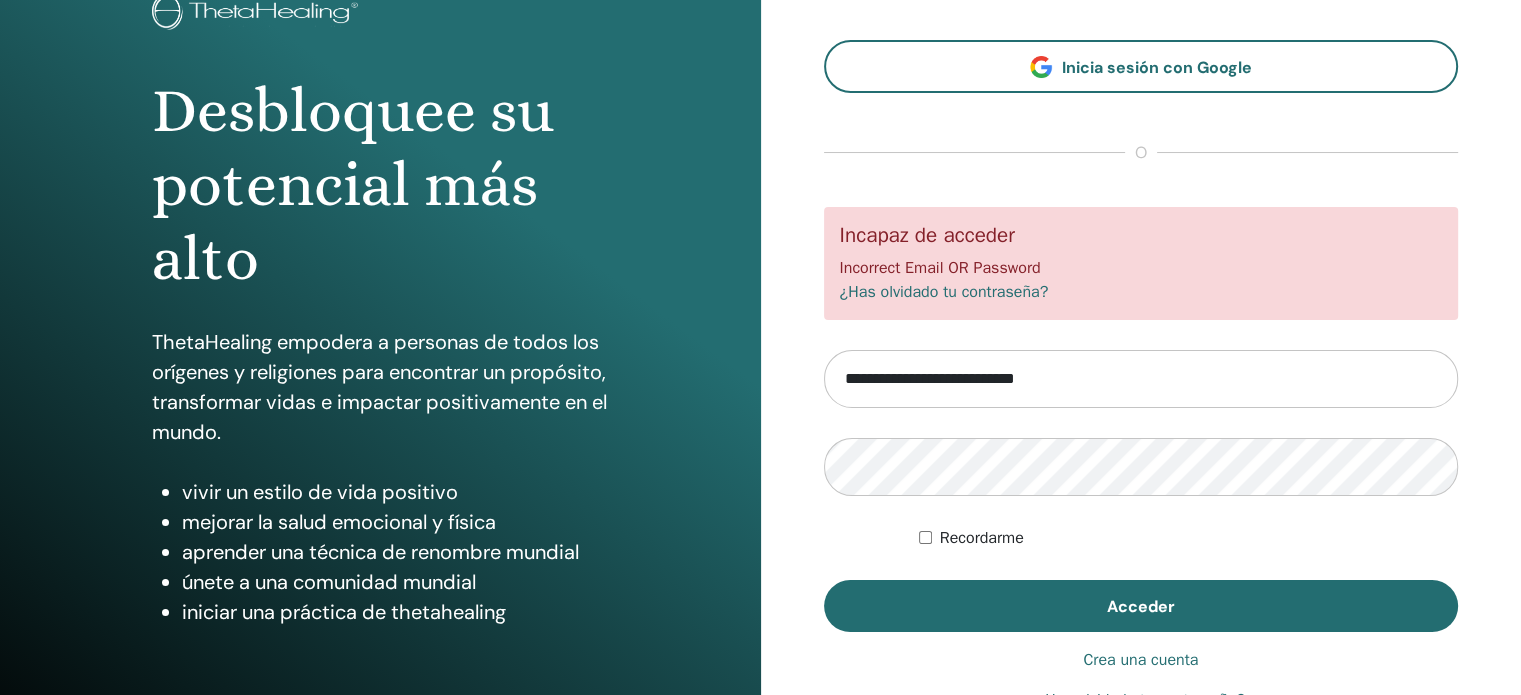 click on "¿Has olvidado tu contraseña?" at bounding box center [944, 292] 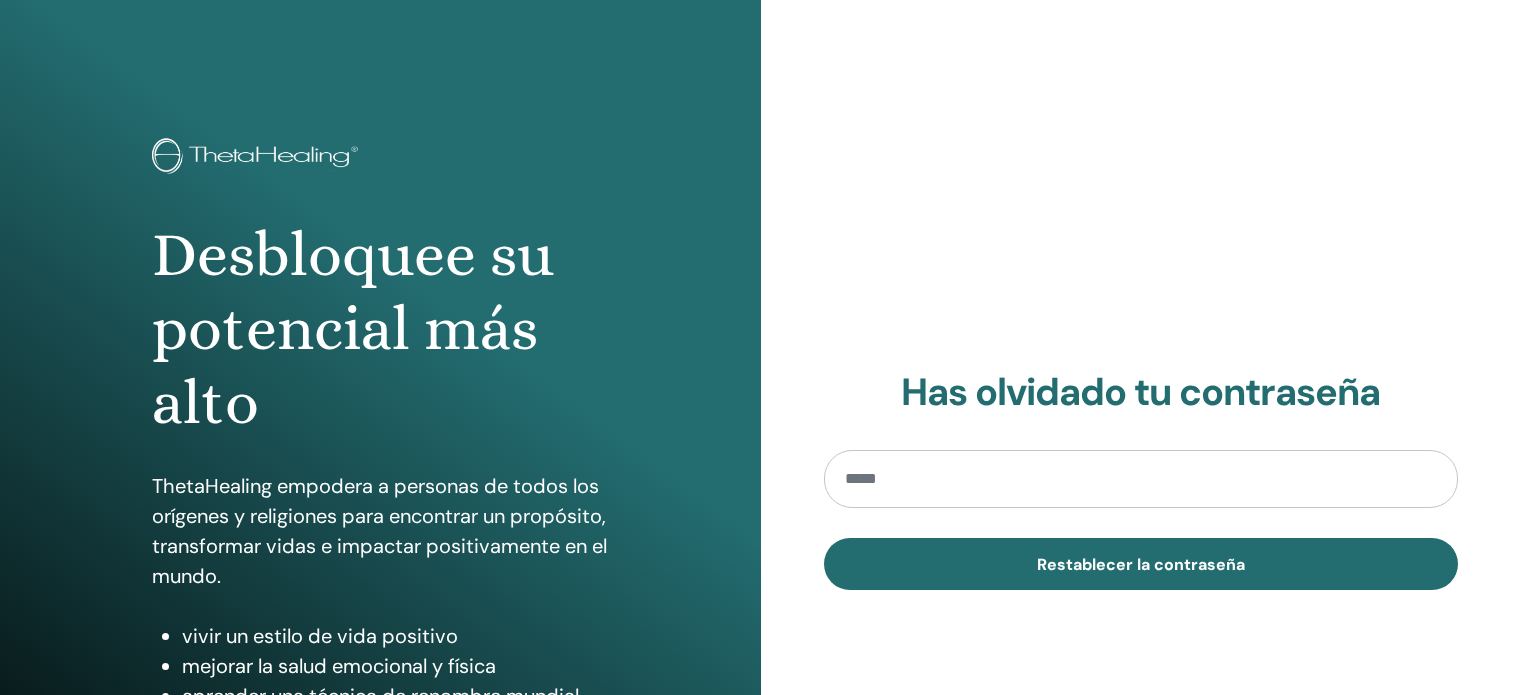 scroll, scrollTop: 0, scrollLeft: 0, axis: both 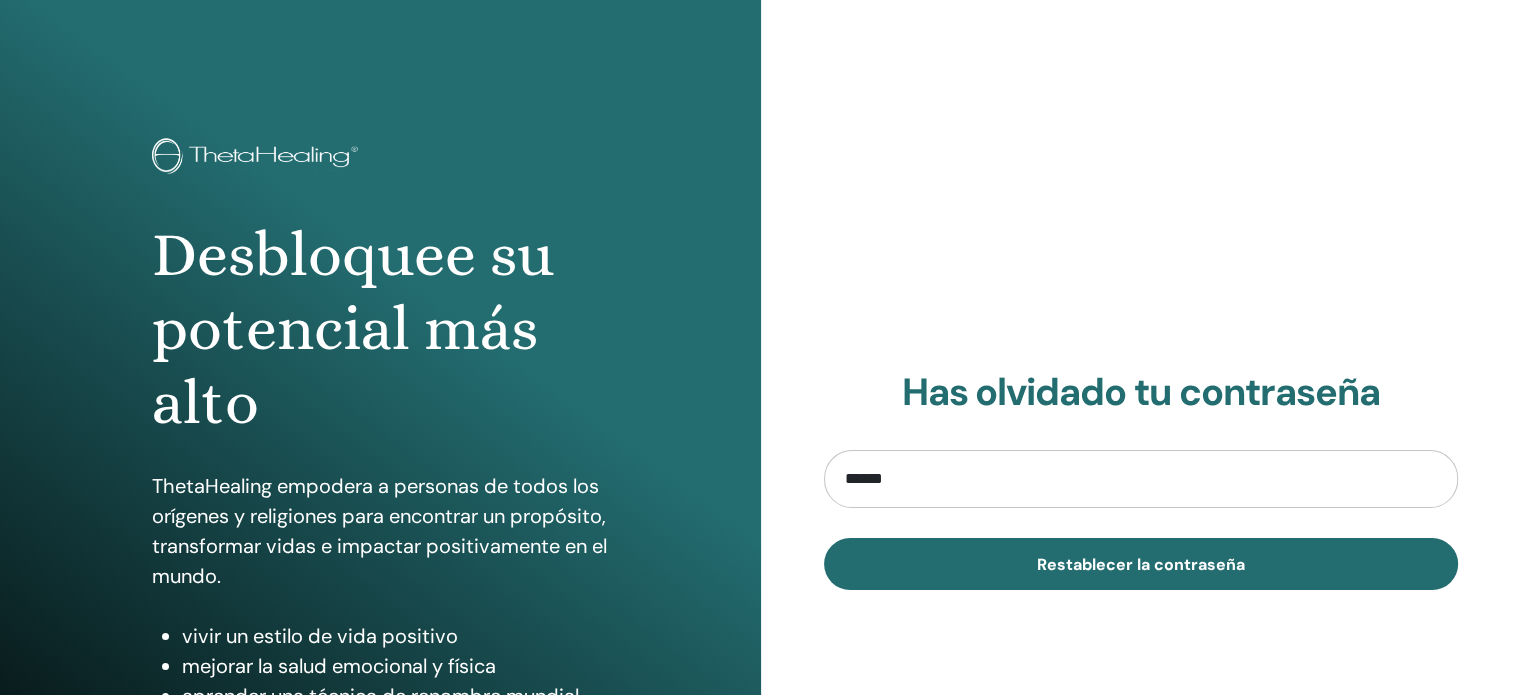 type on "**********" 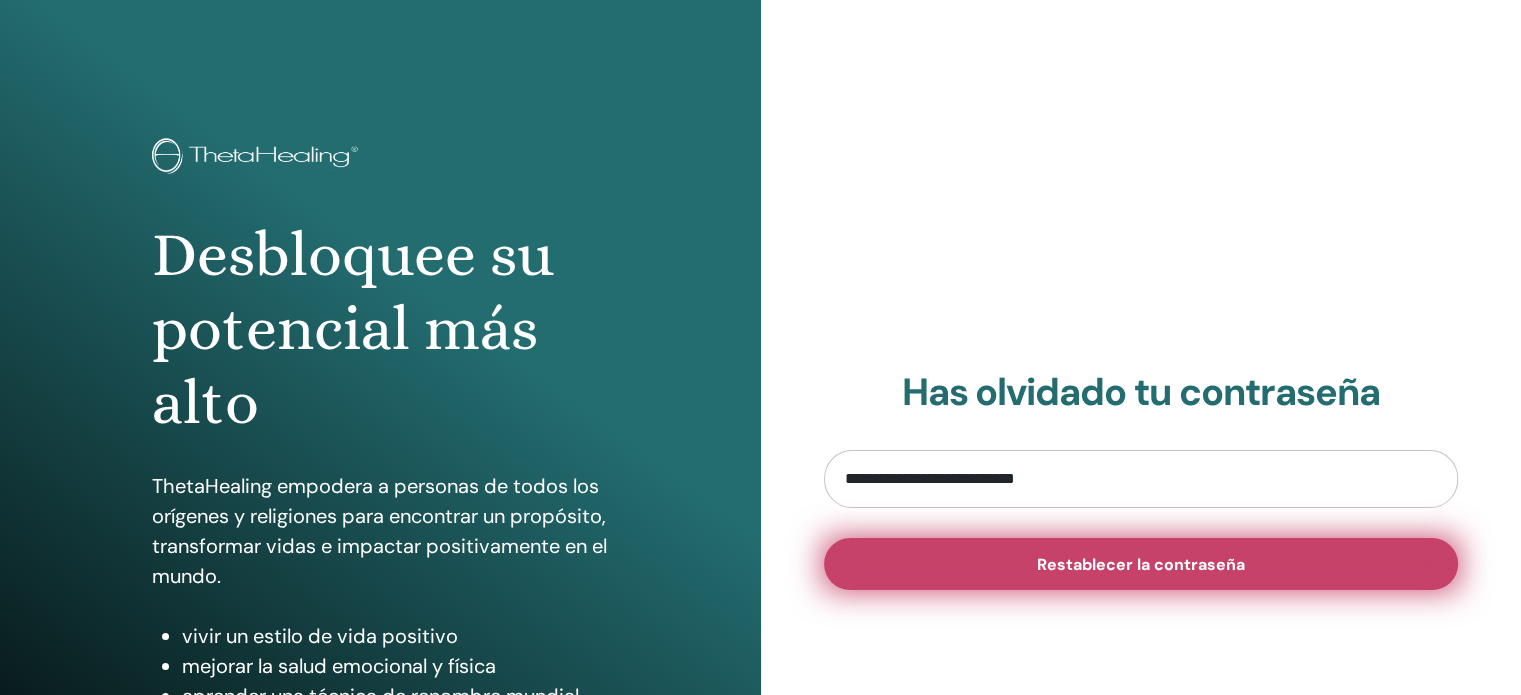 click on "Restablecer la contraseña" at bounding box center [1141, 564] 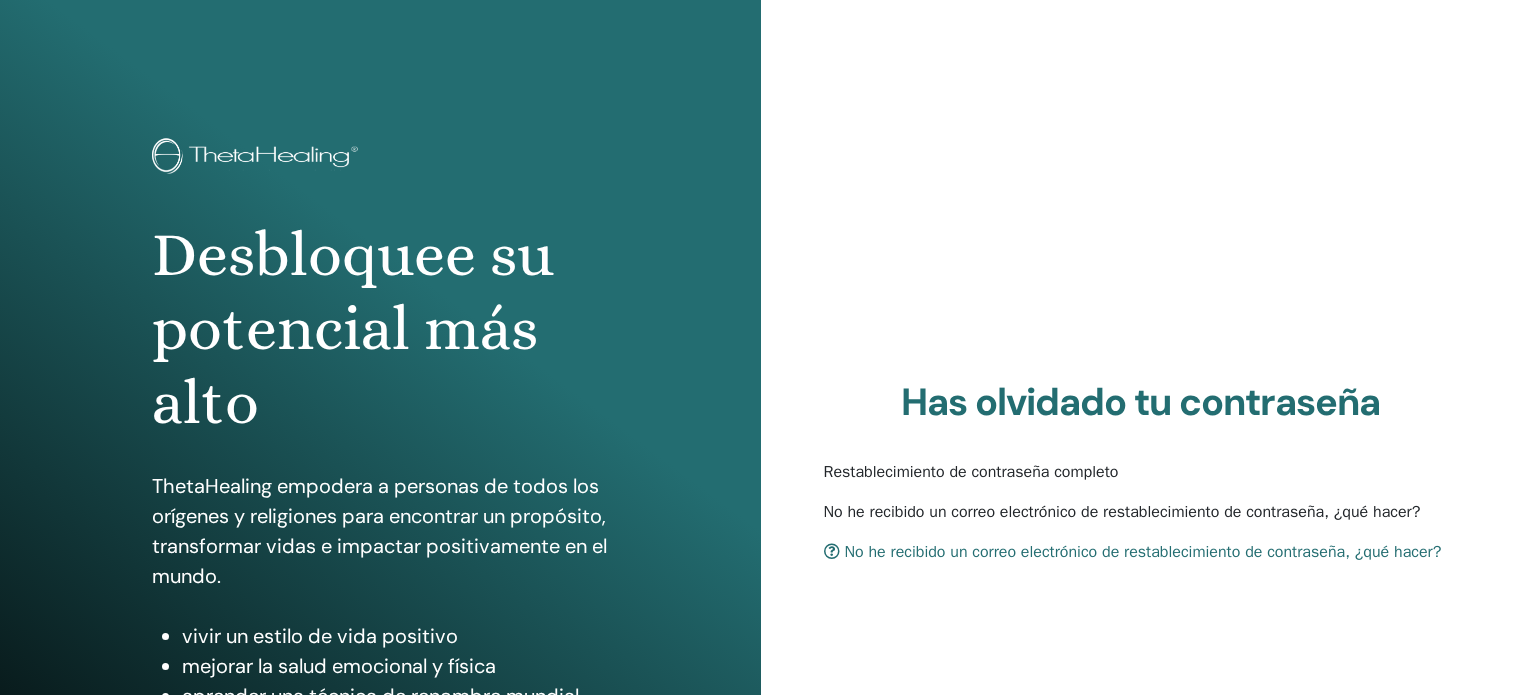 scroll, scrollTop: 0, scrollLeft: 0, axis: both 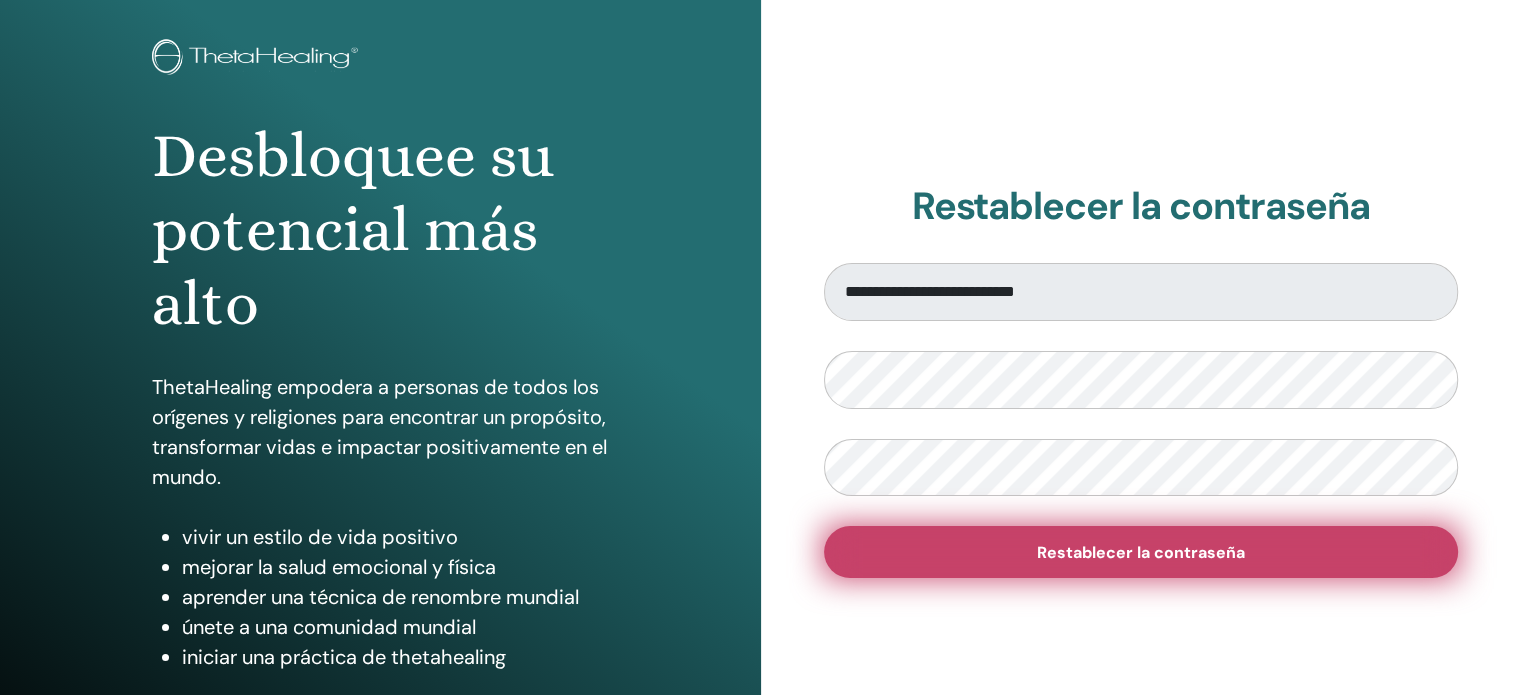 click on "Restablecer la contraseña" at bounding box center [1141, 552] 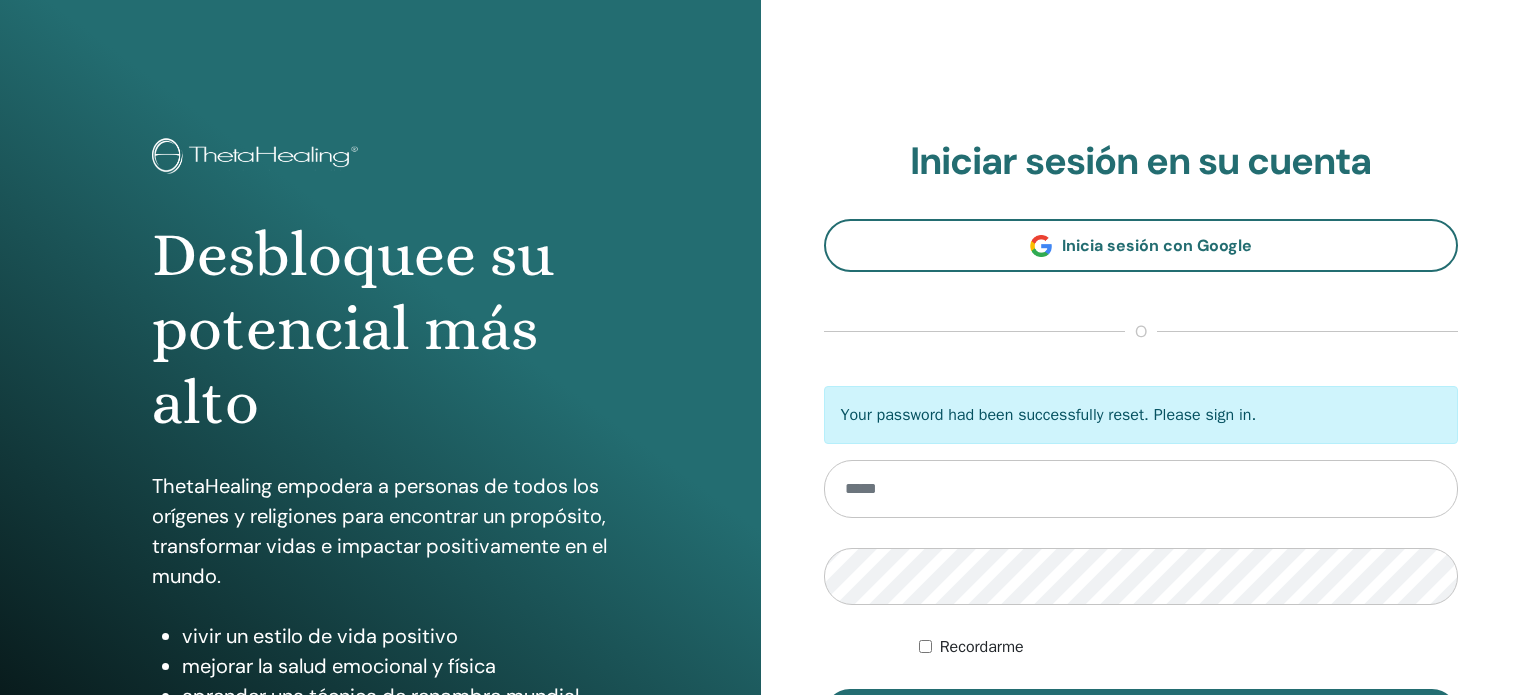 scroll, scrollTop: 0, scrollLeft: 0, axis: both 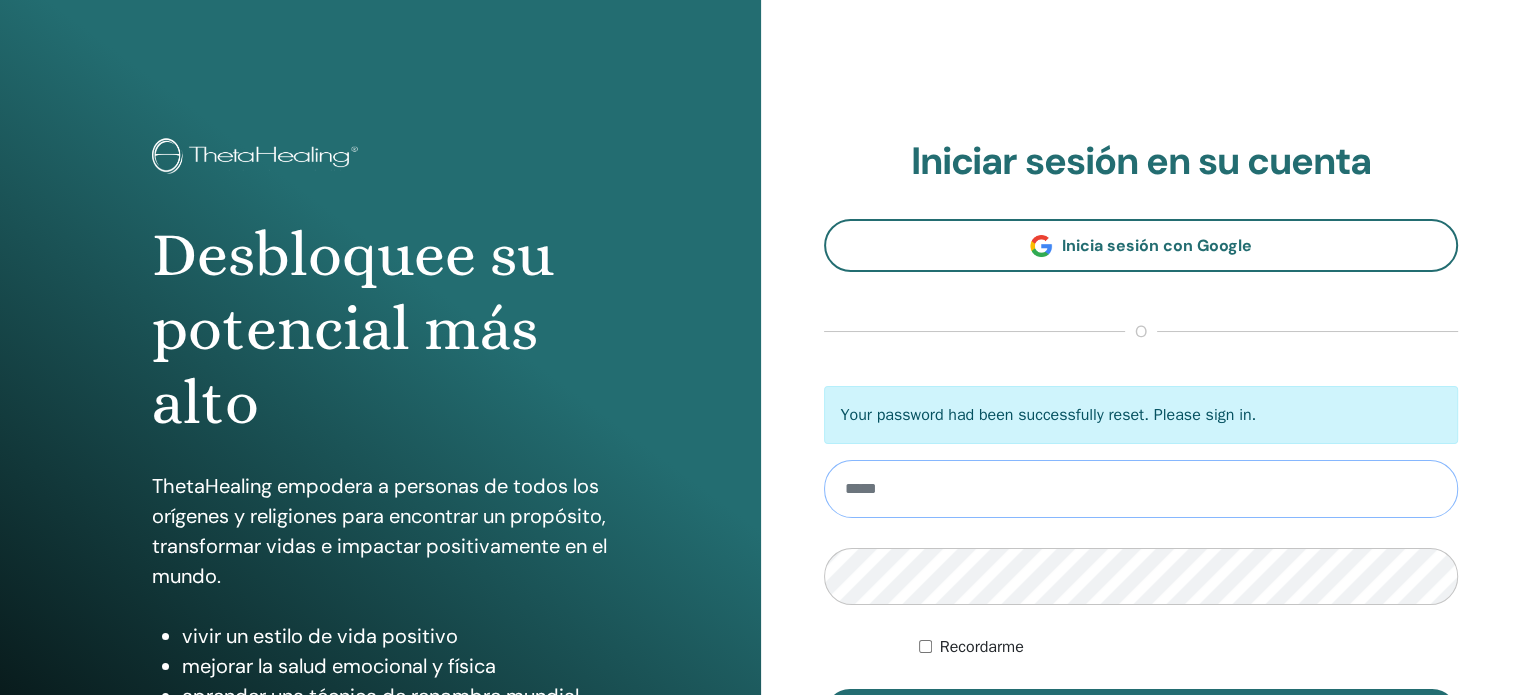 type on "**********" 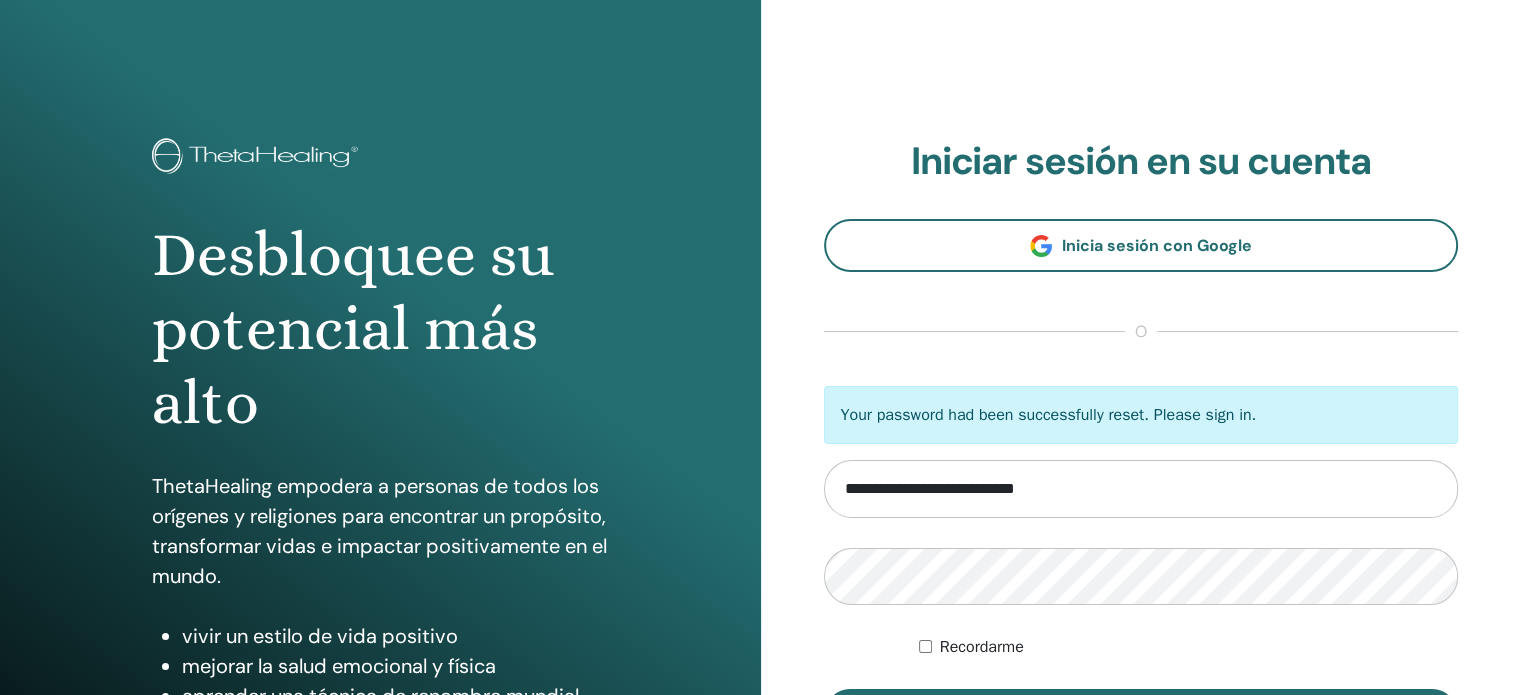 scroll, scrollTop: 108, scrollLeft: 0, axis: vertical 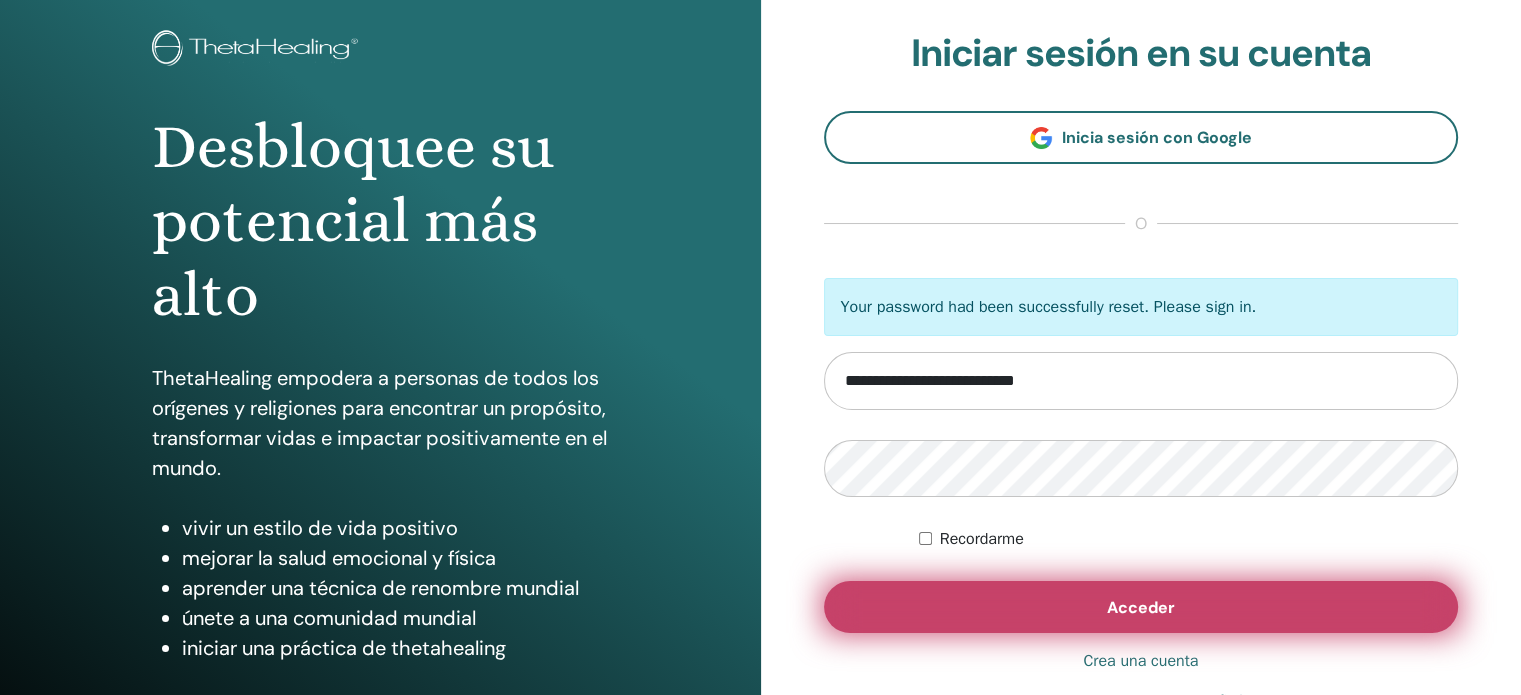 click on "Acceder" at bounding box center (1141, 607) 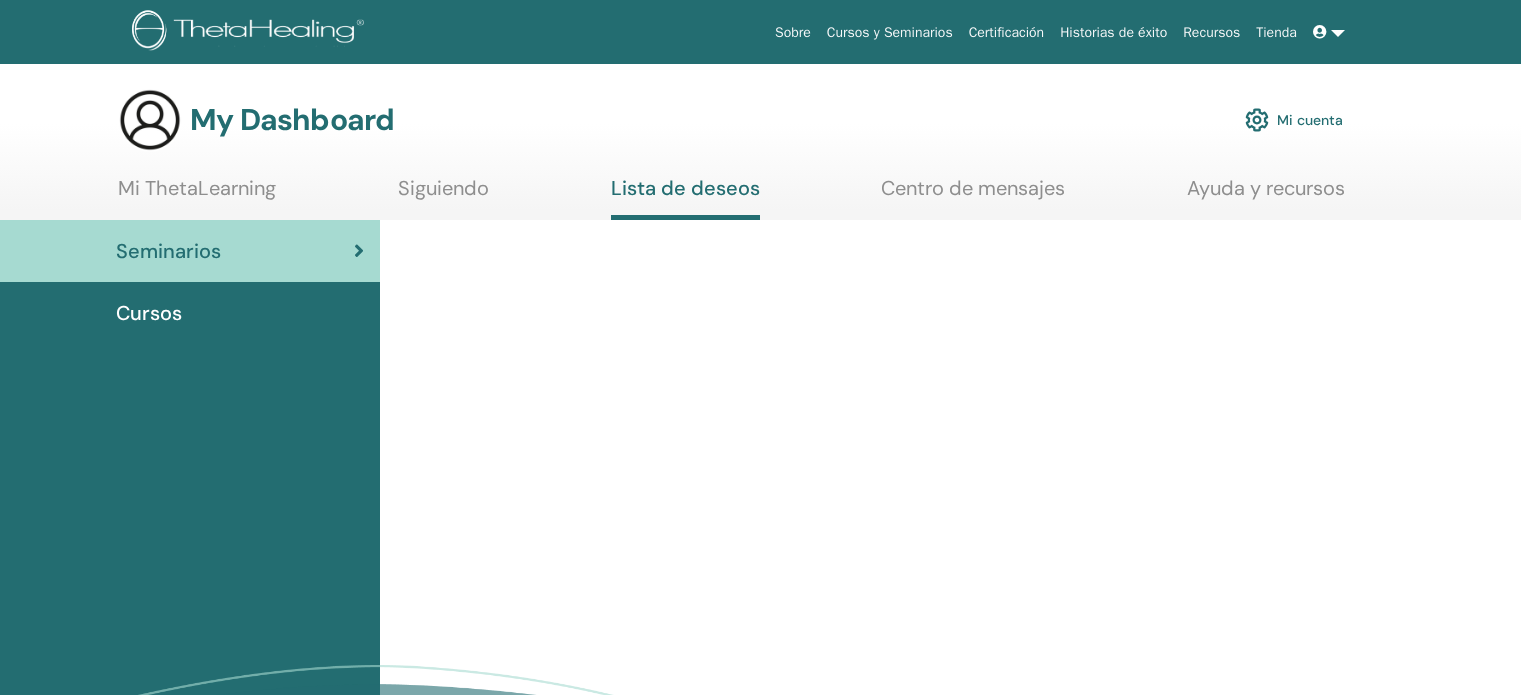 scroll, scrollTop: 0, scrollLeft: 0, axis: both 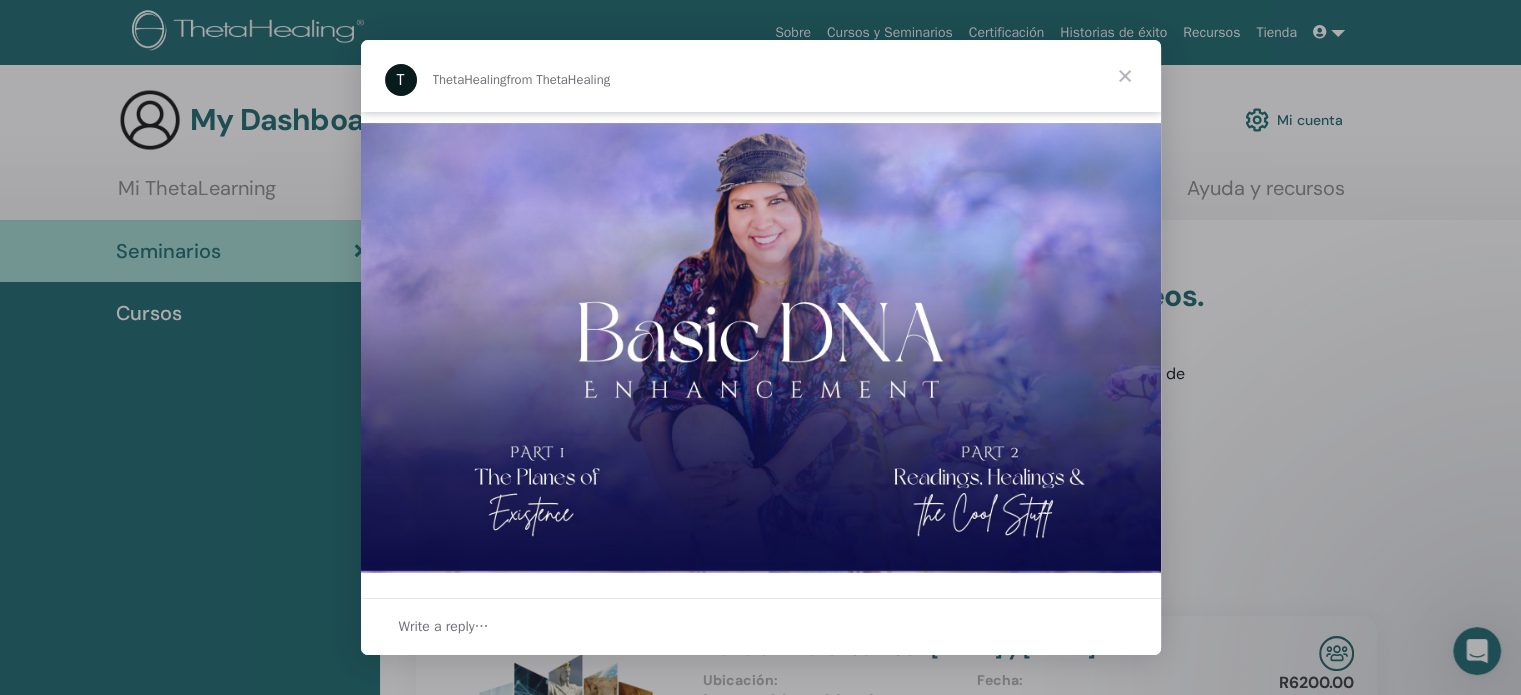 click at bounding box center (760, 347) 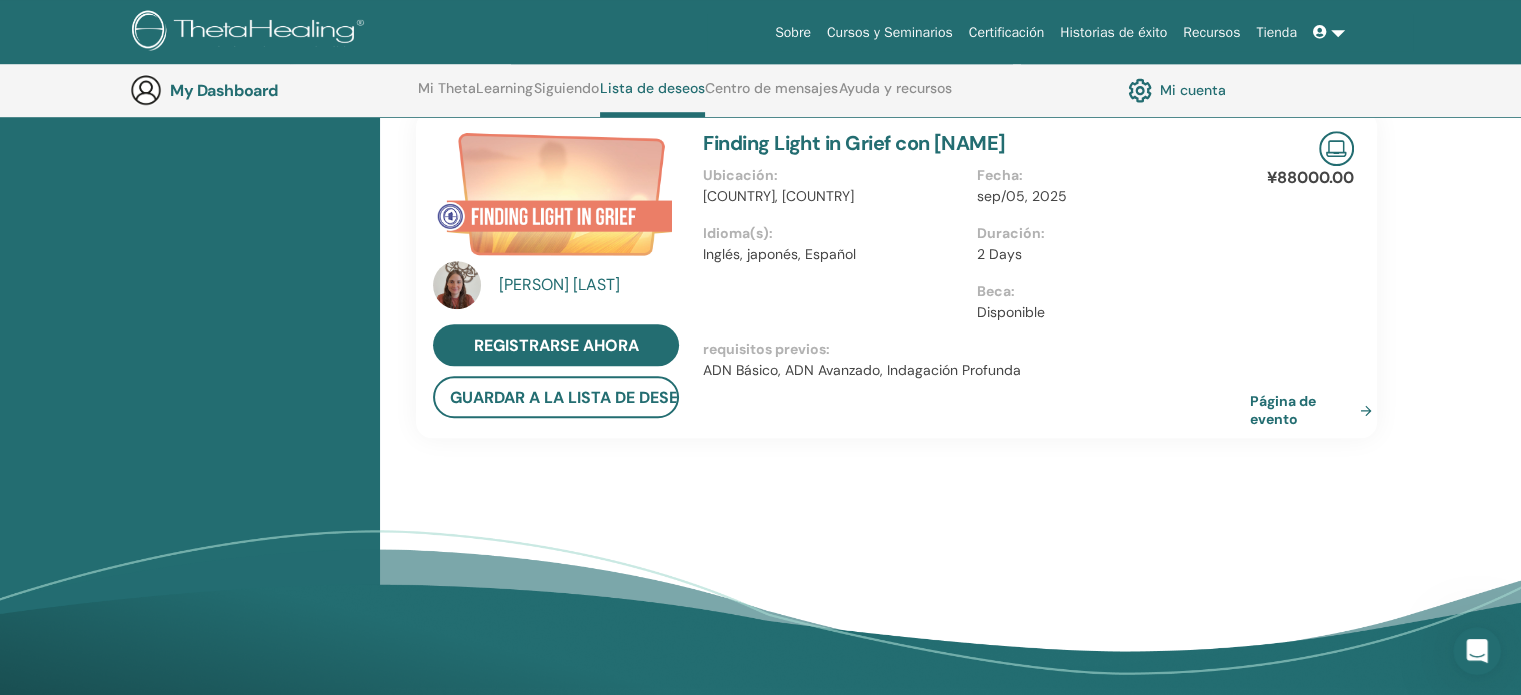 scroll, scrollTop: 1388, scrollLeft: 0, axis: vertical 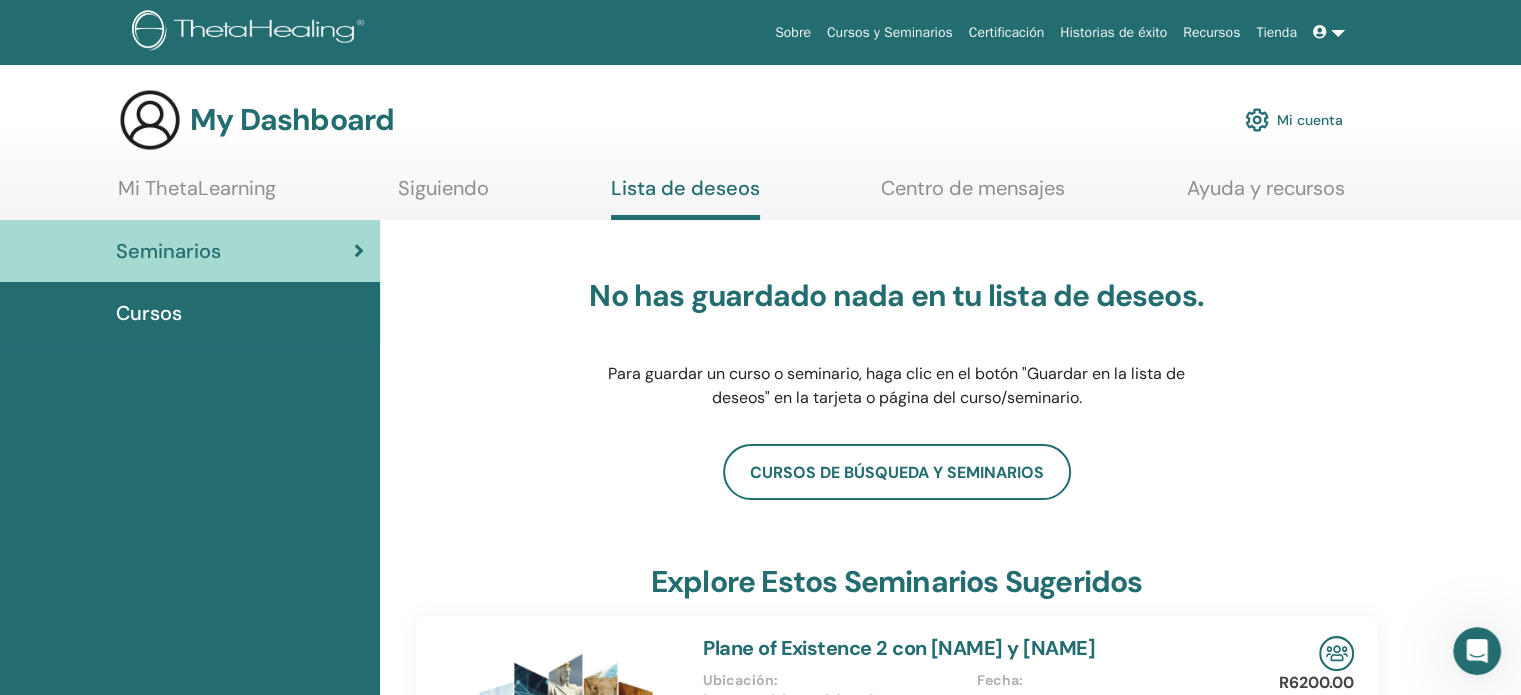 click on "Cursos y Seminarios" at bounding box center [890, 32] 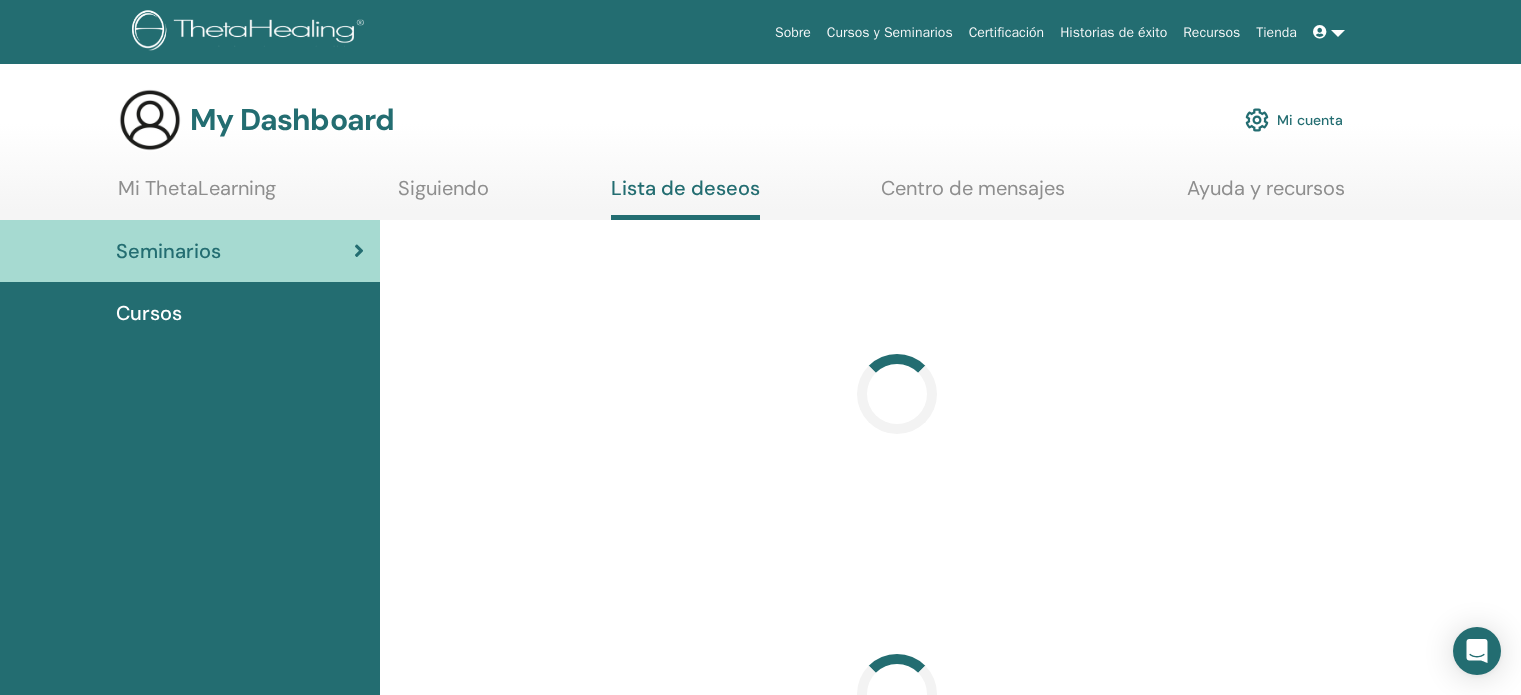 scroll, scrollTop: 0, scrollLeft: 0, axis: both 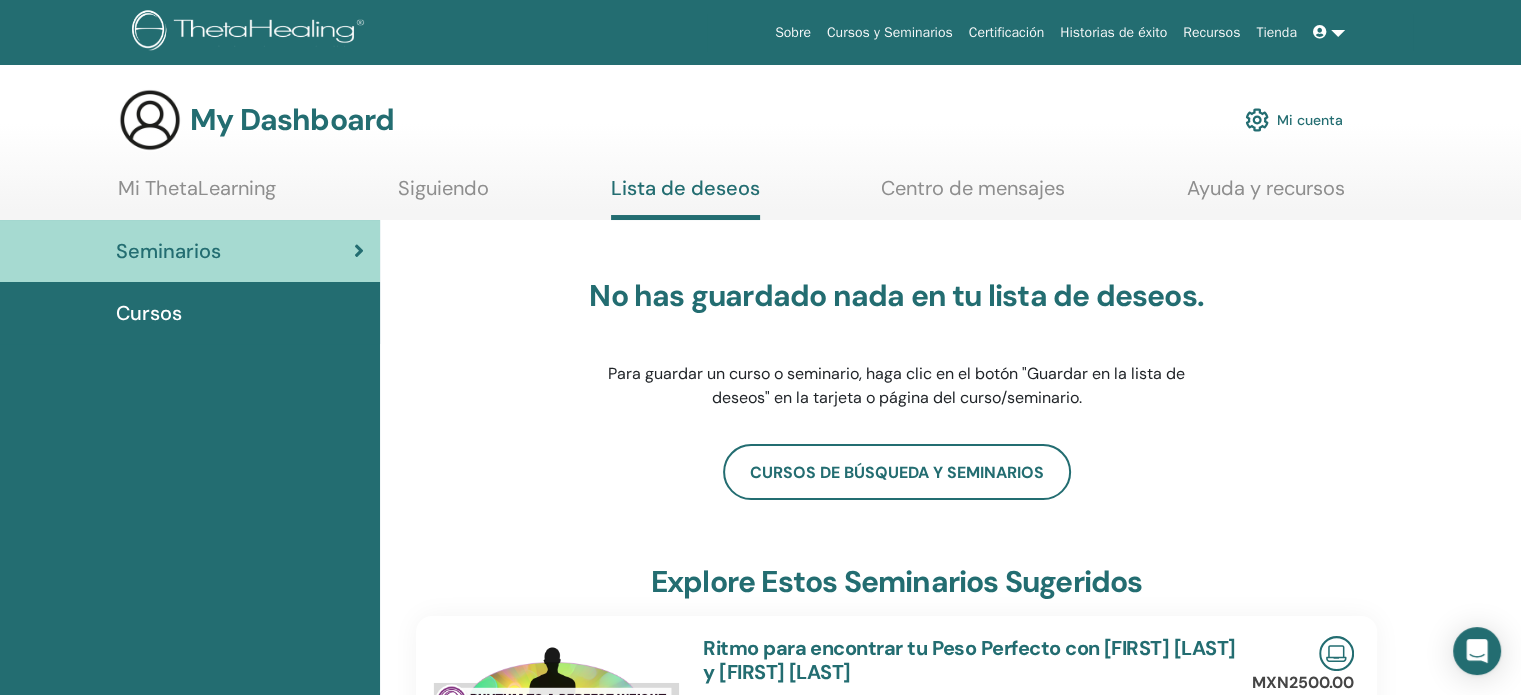 click on "Seminarios" at bounding box center (190, 251) 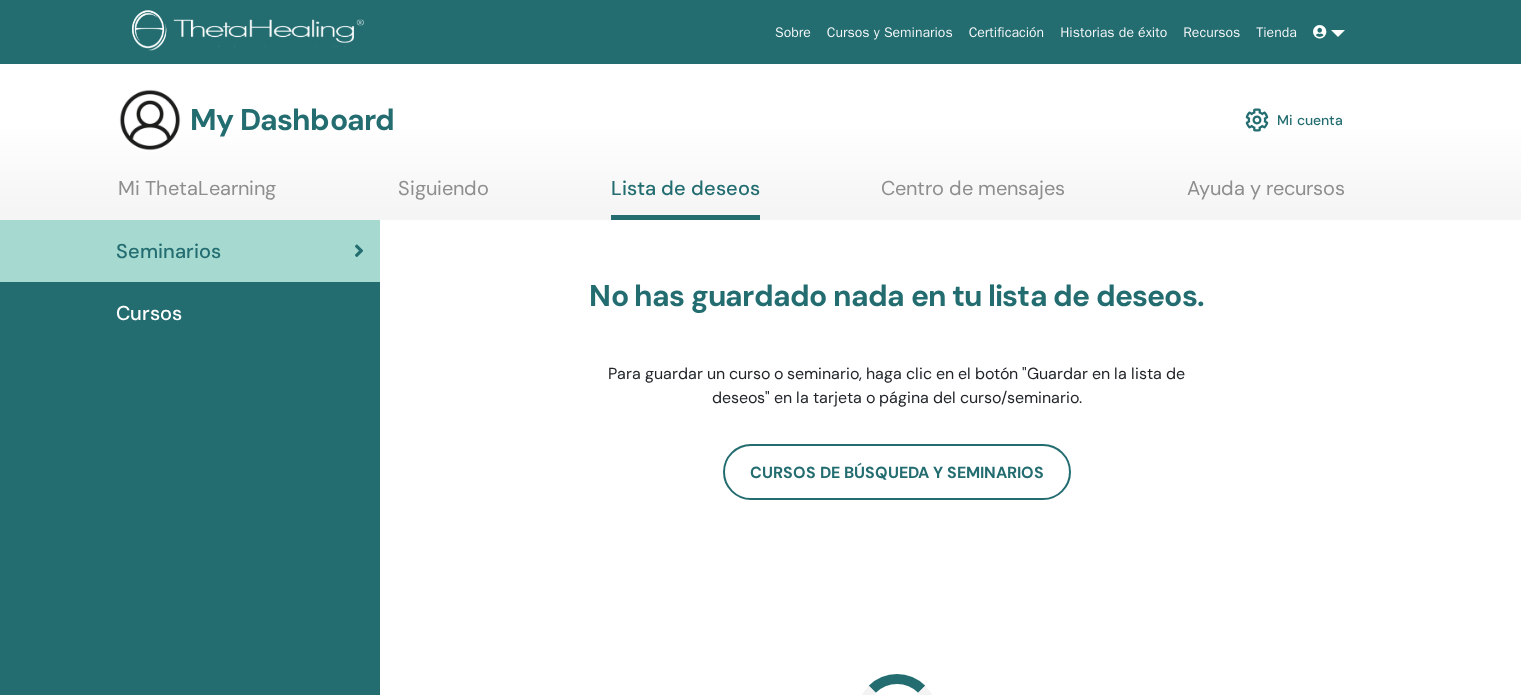 scroll, scrollTop: 0, scrollLeft: 0, axis: both 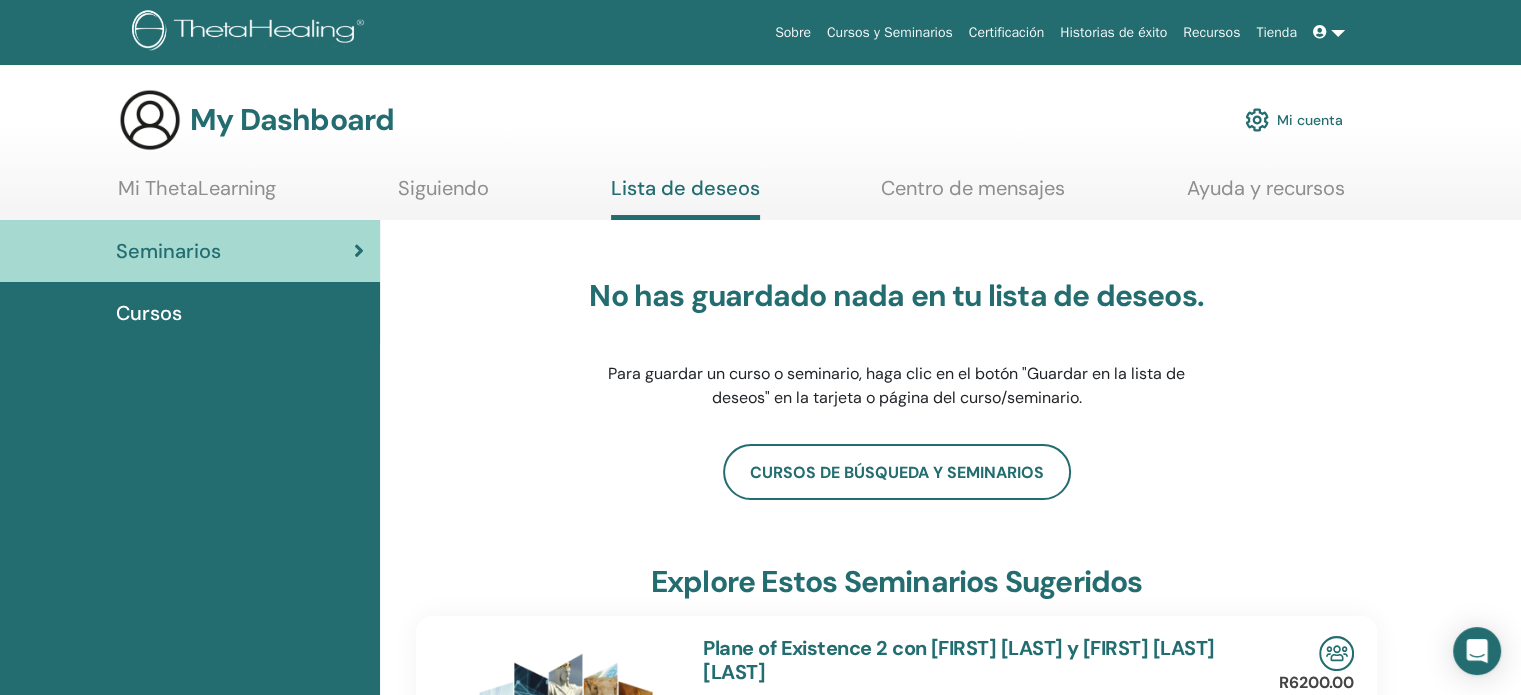 click on "Cursos" at bounding box center [190, 313] 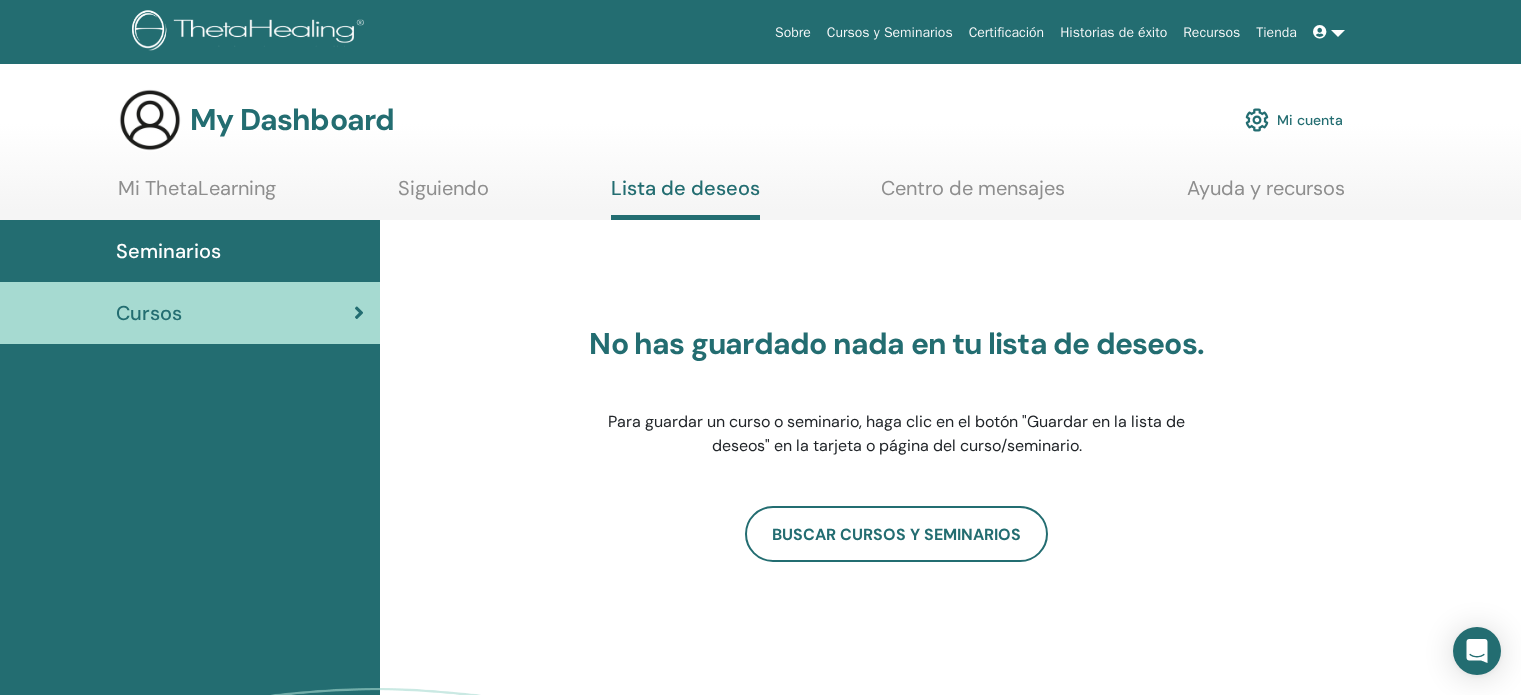 scroll, scrollTop: 0, scrollLeft: 0, axis: both 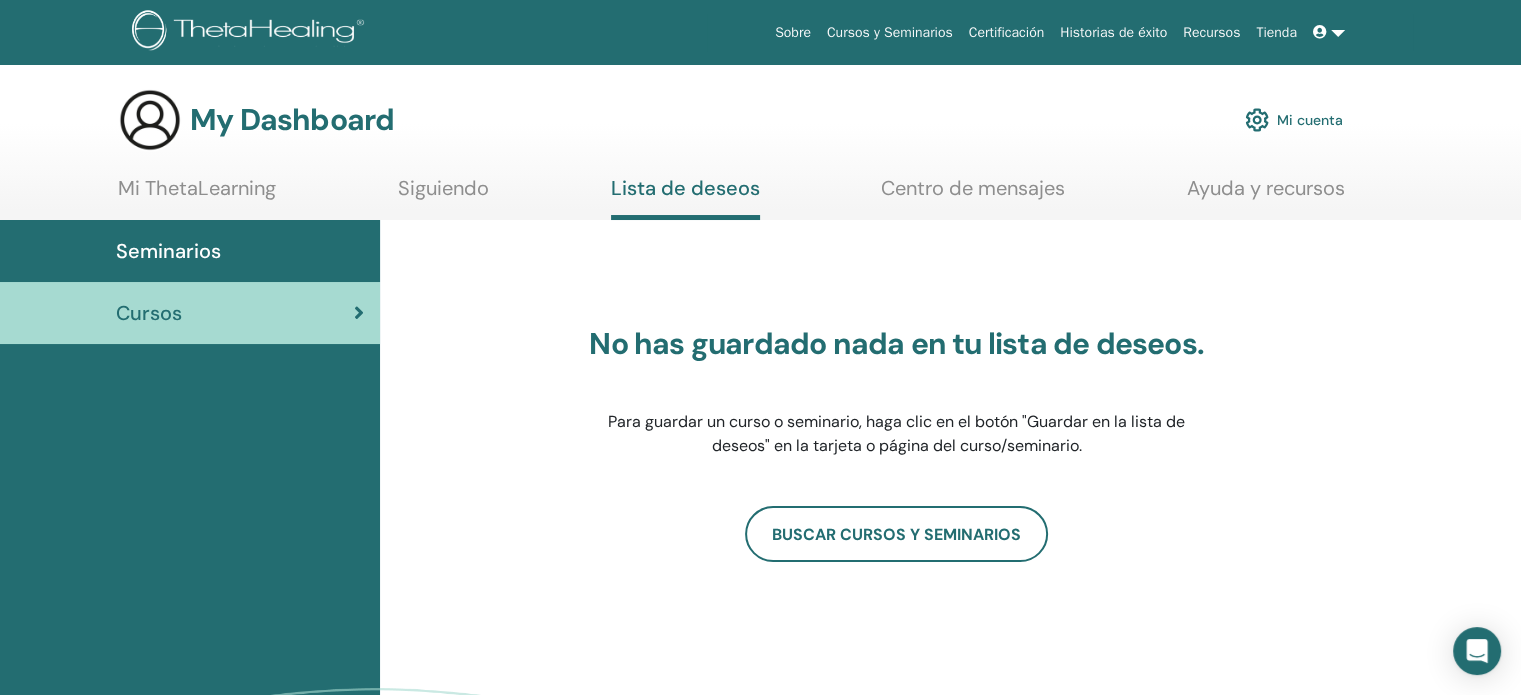 click at bounding box center (1320, 32) 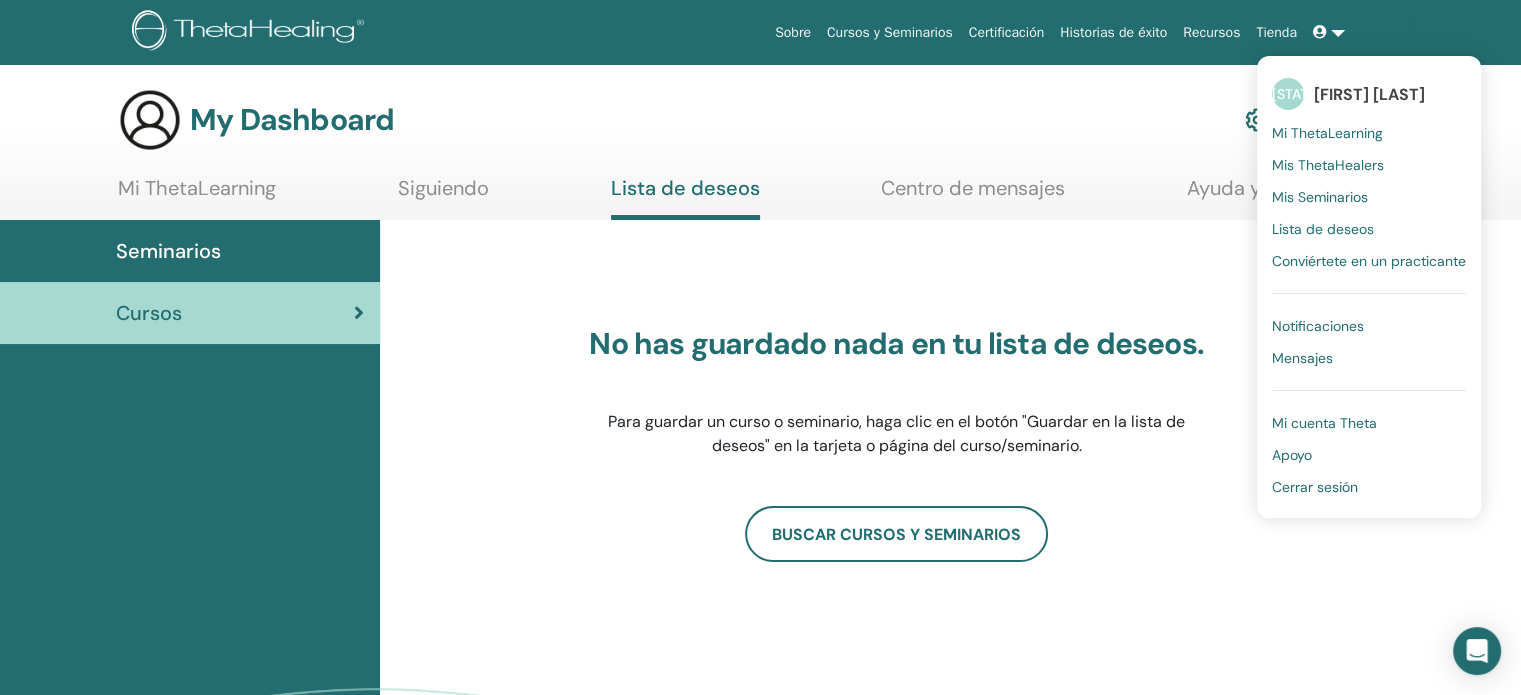 click on "Mis Seminarios" at bounding box center (1320, 197) 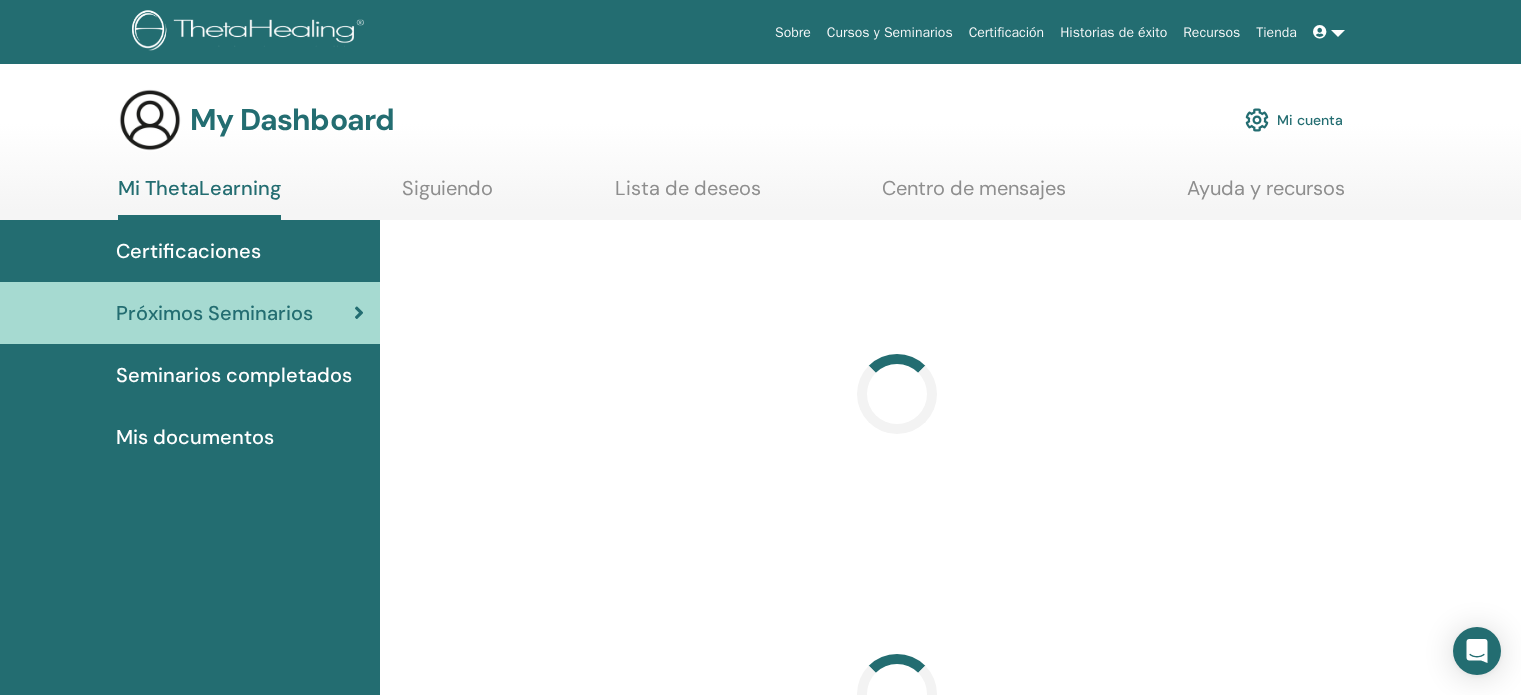 scroll, scrollTop: 0, scrollLeft: 0, axis: both 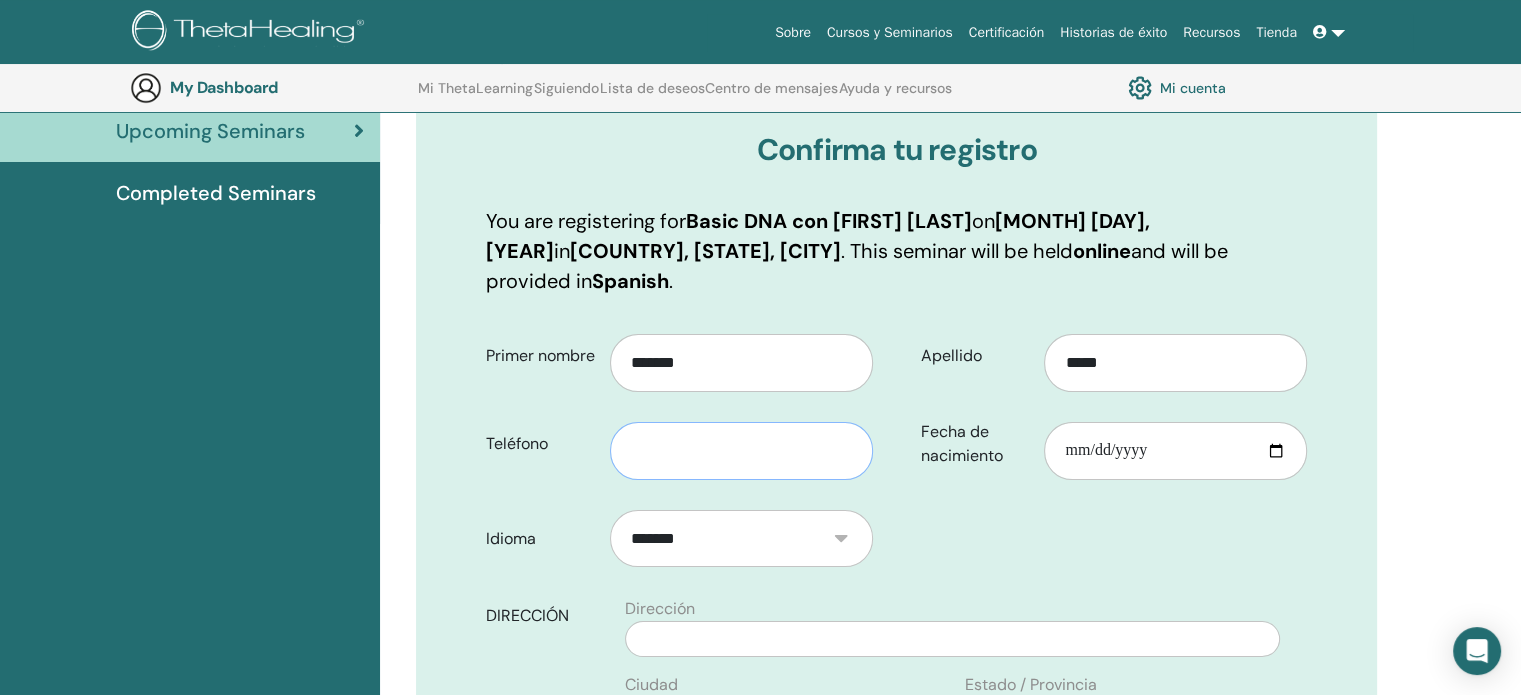 click at bounding box center [741, 451] 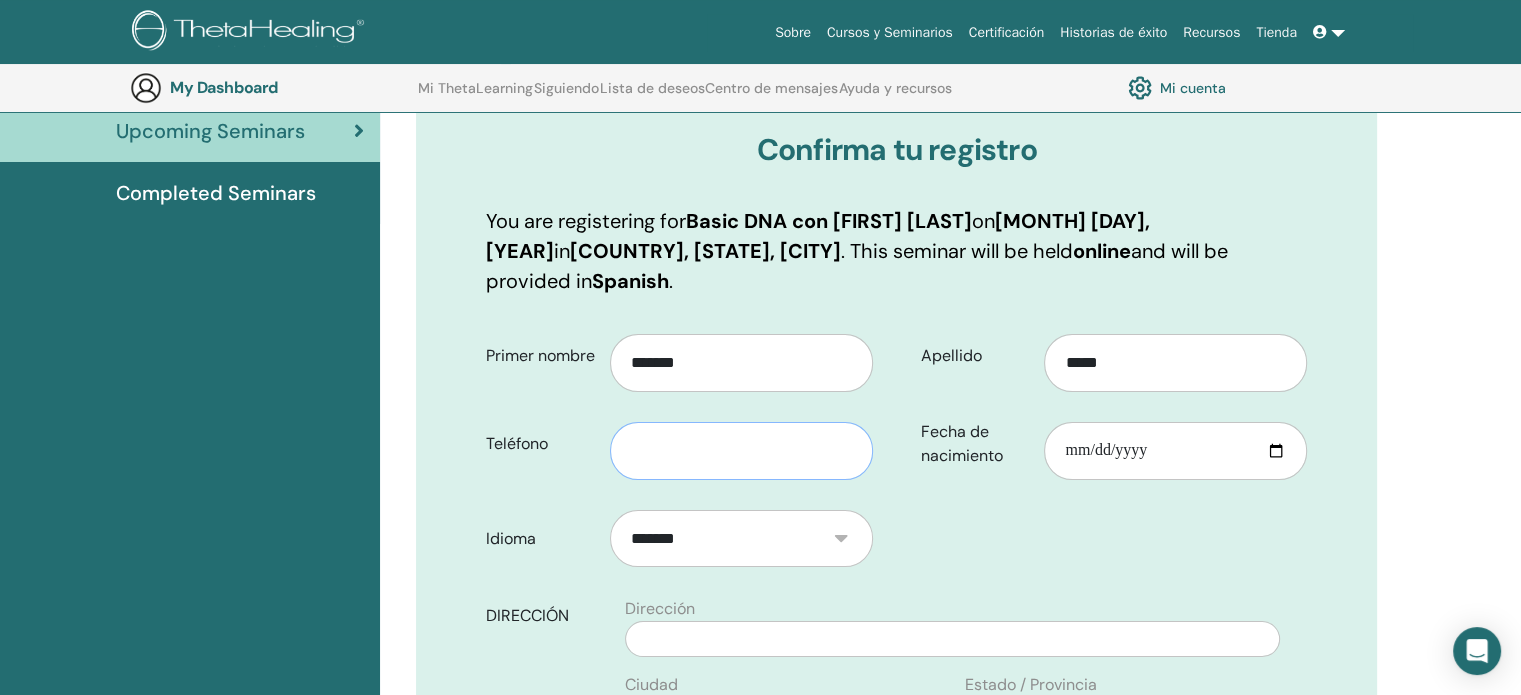 type on "*********" 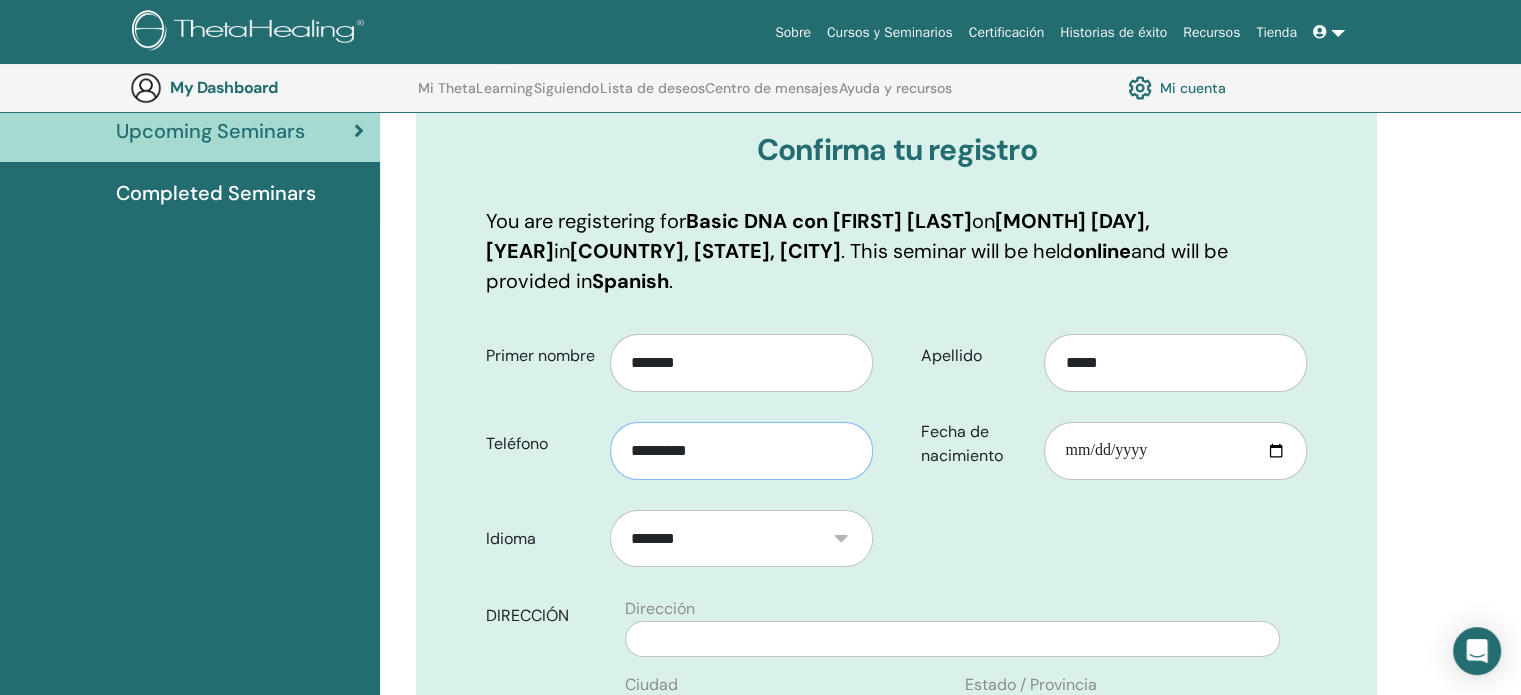 type on "**********" 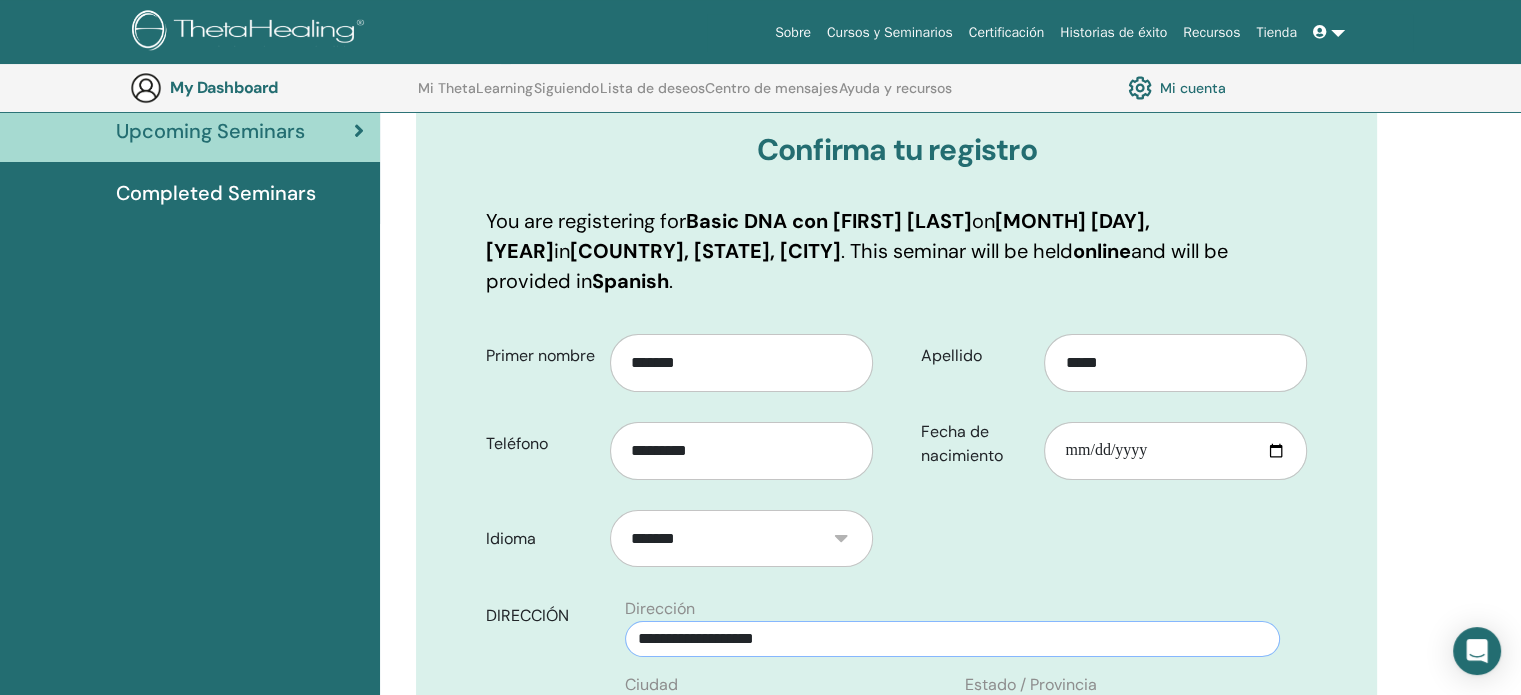type on "**********" 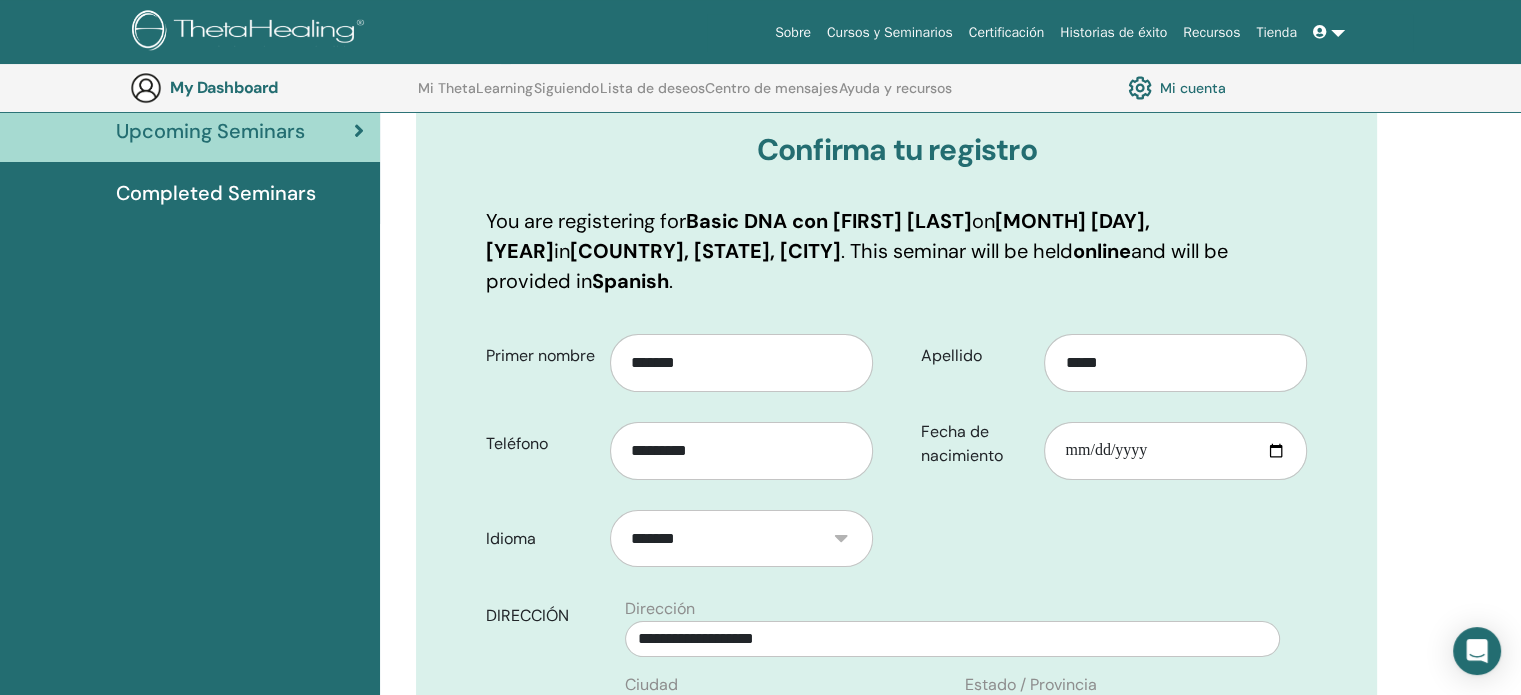 type on "**********" 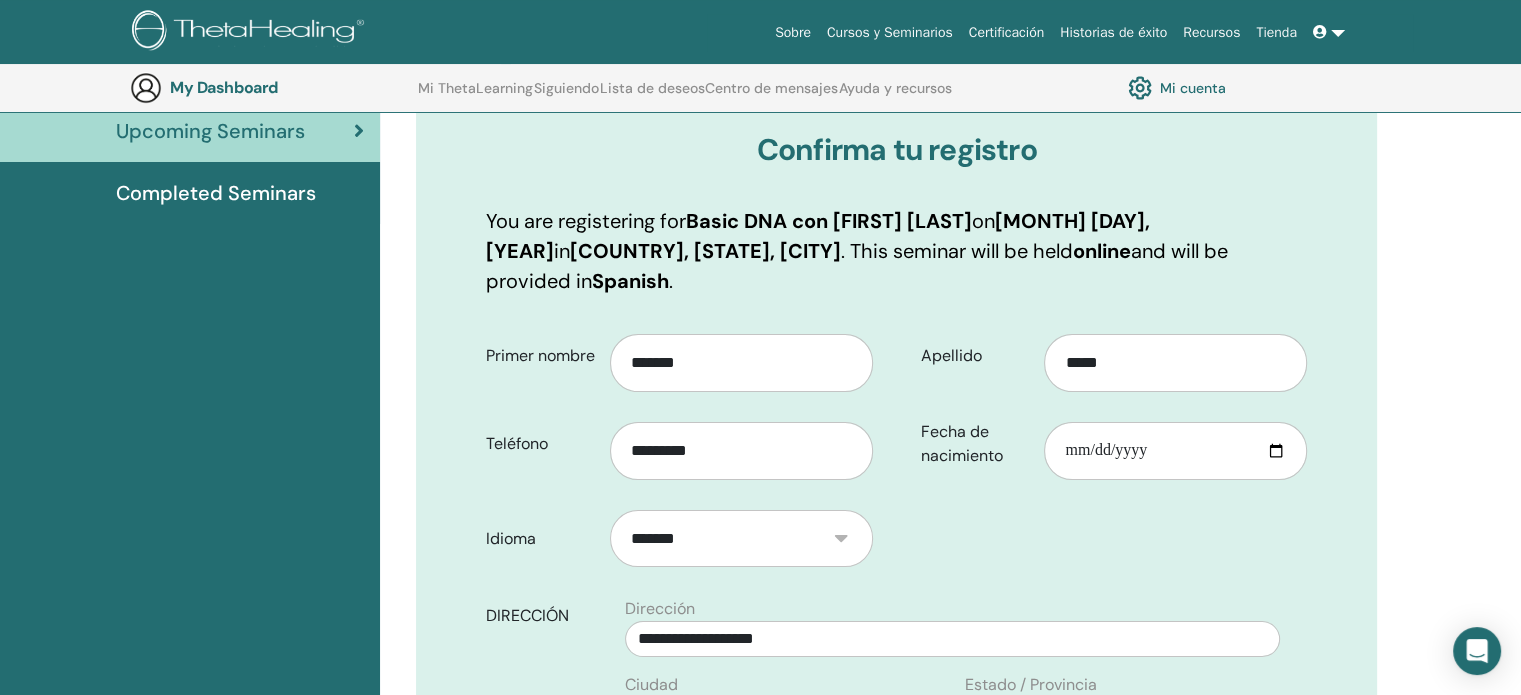 select on "**" 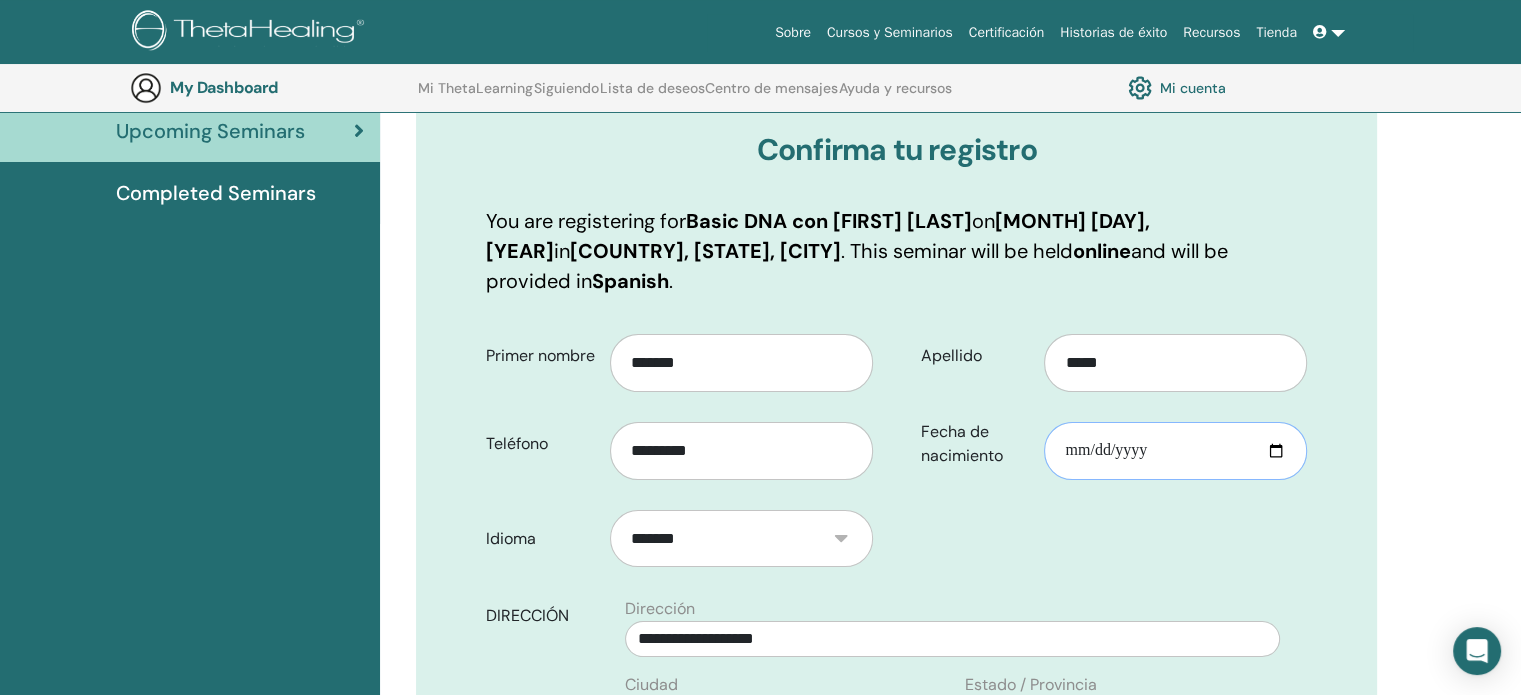 click on "Fecha de nacimiento" at bounding box center [1175, 451] 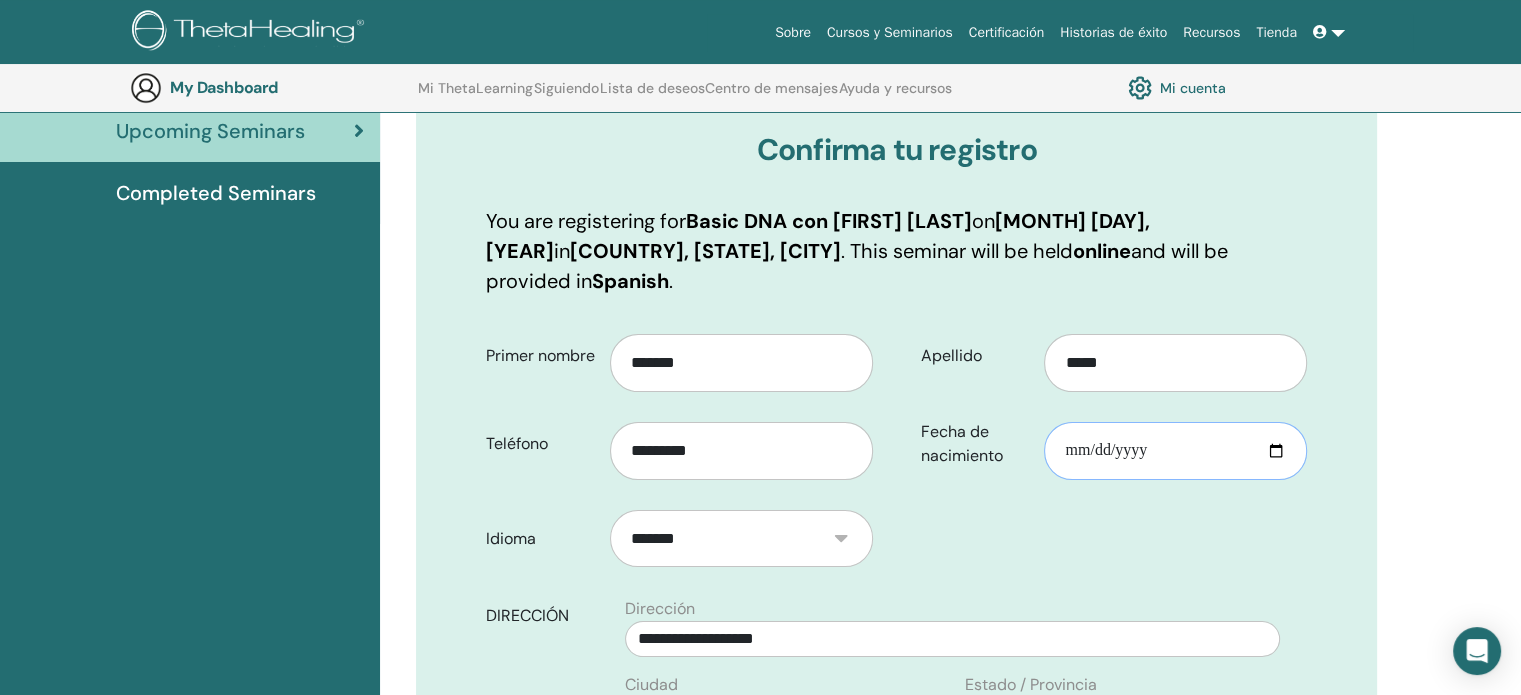 click on "Fecha de nacimiento" at bounding box center [1175, 451] 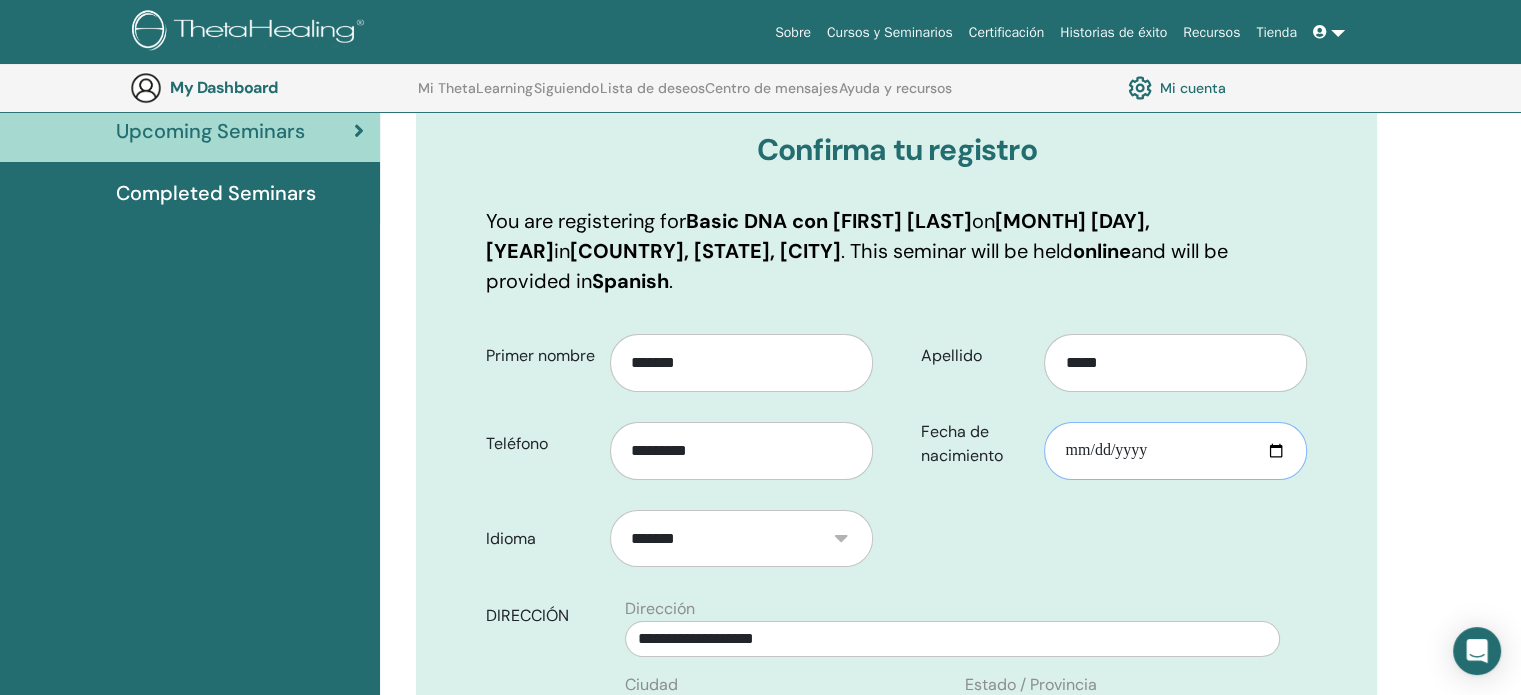 click on "Fecha de nacimiento" at bounding box center (1175, 451) 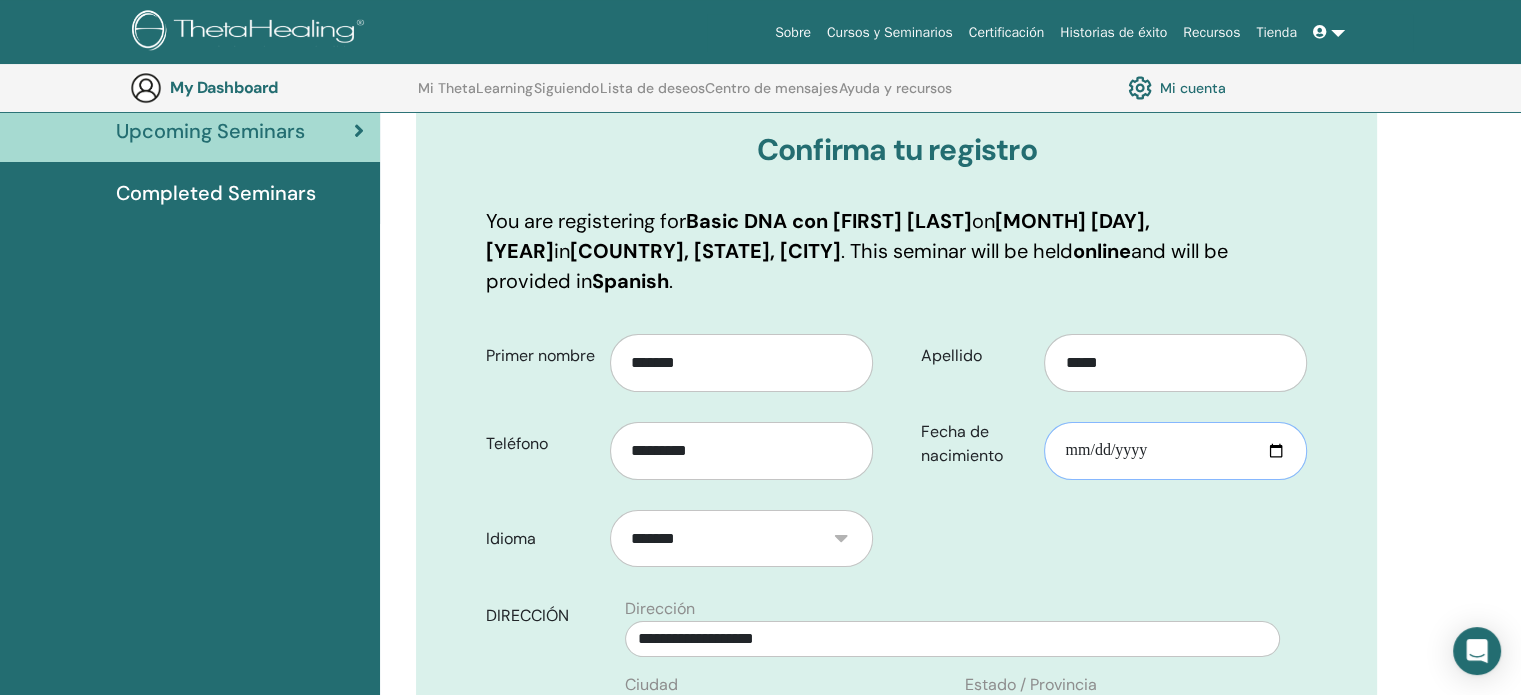 click on "**********" at bounding box center (1175, 451) 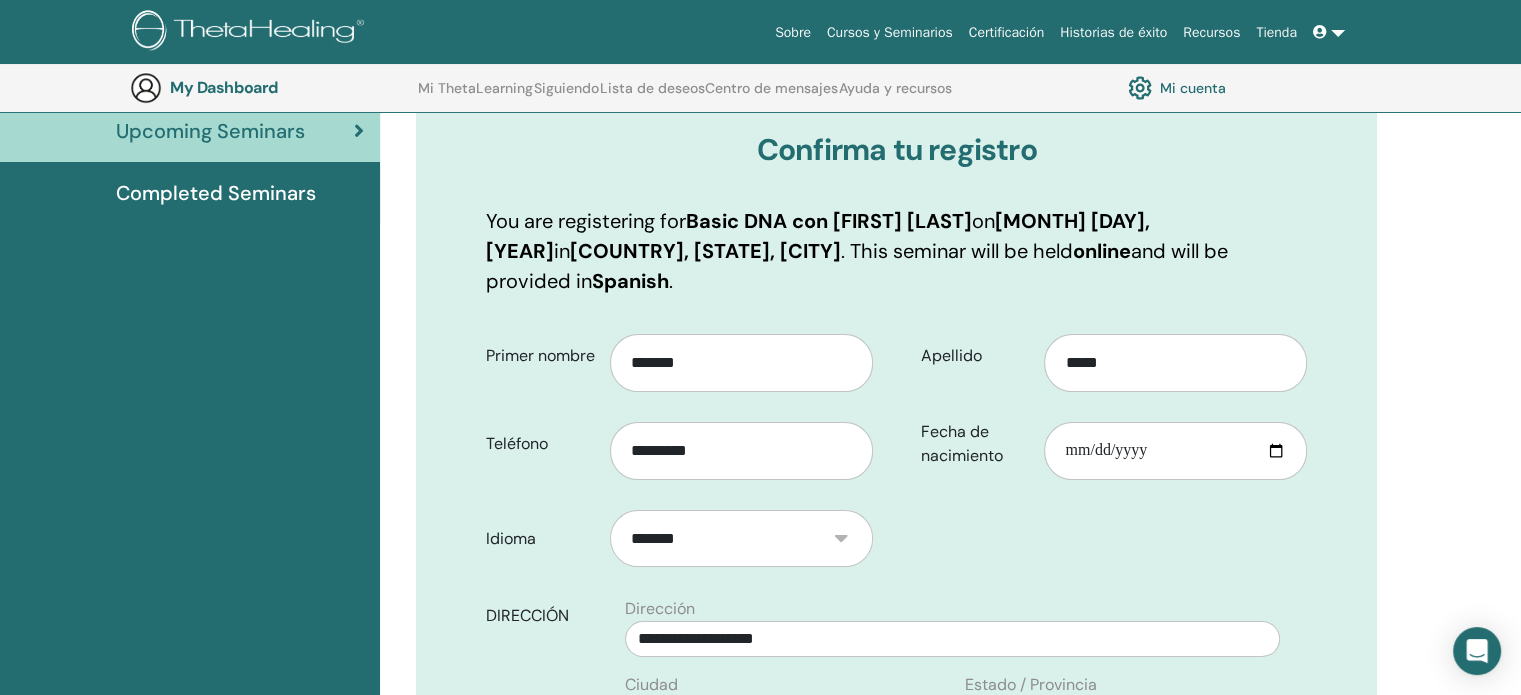 click on "**********" at bounding box center (896, 753) 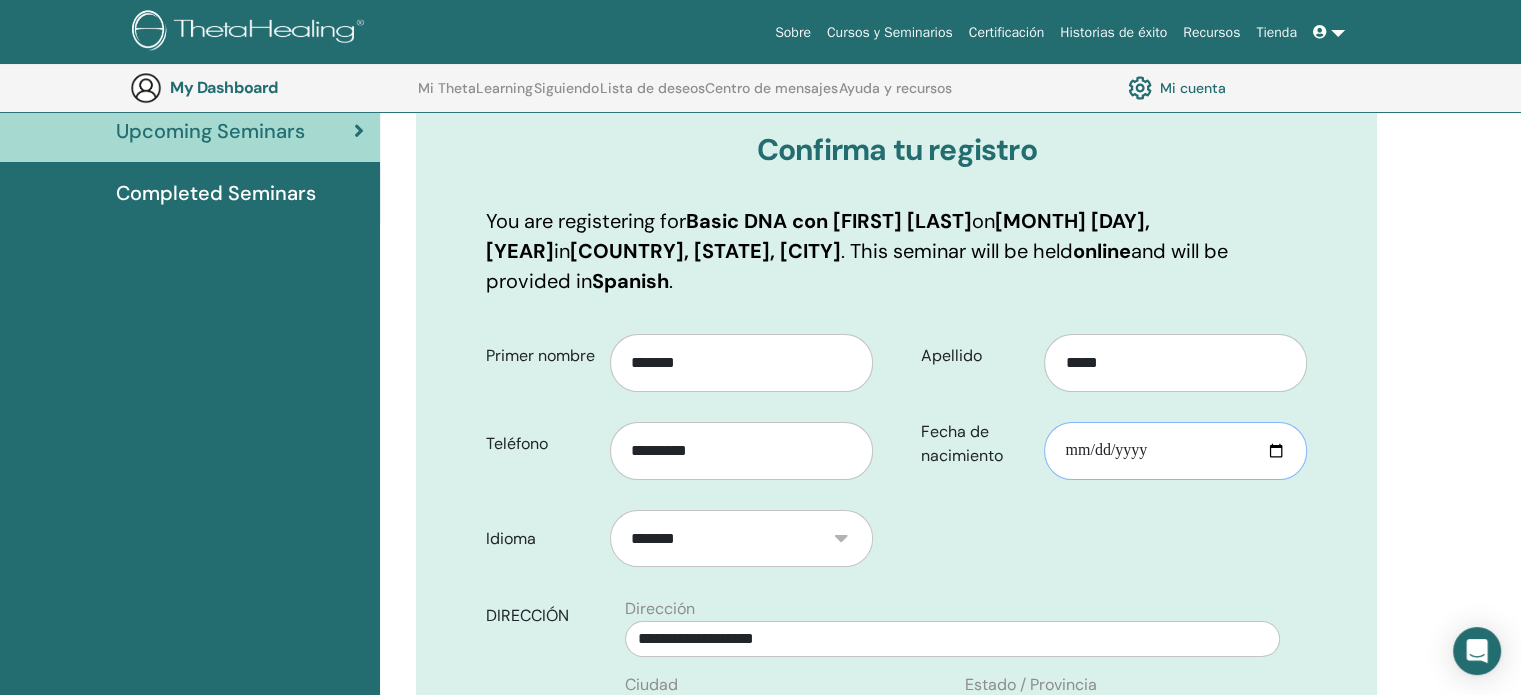 click on "**********" at bounding box center [1175, 451] 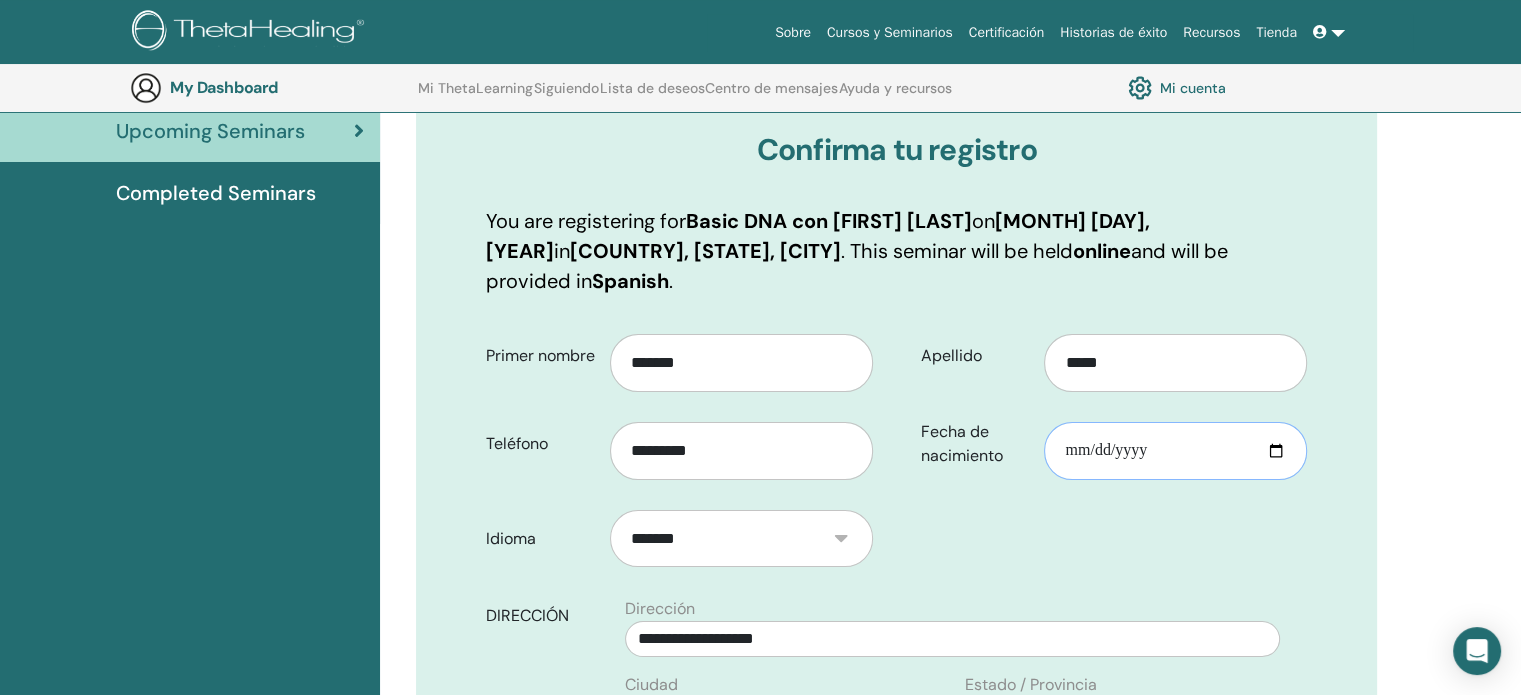 type on "**********" 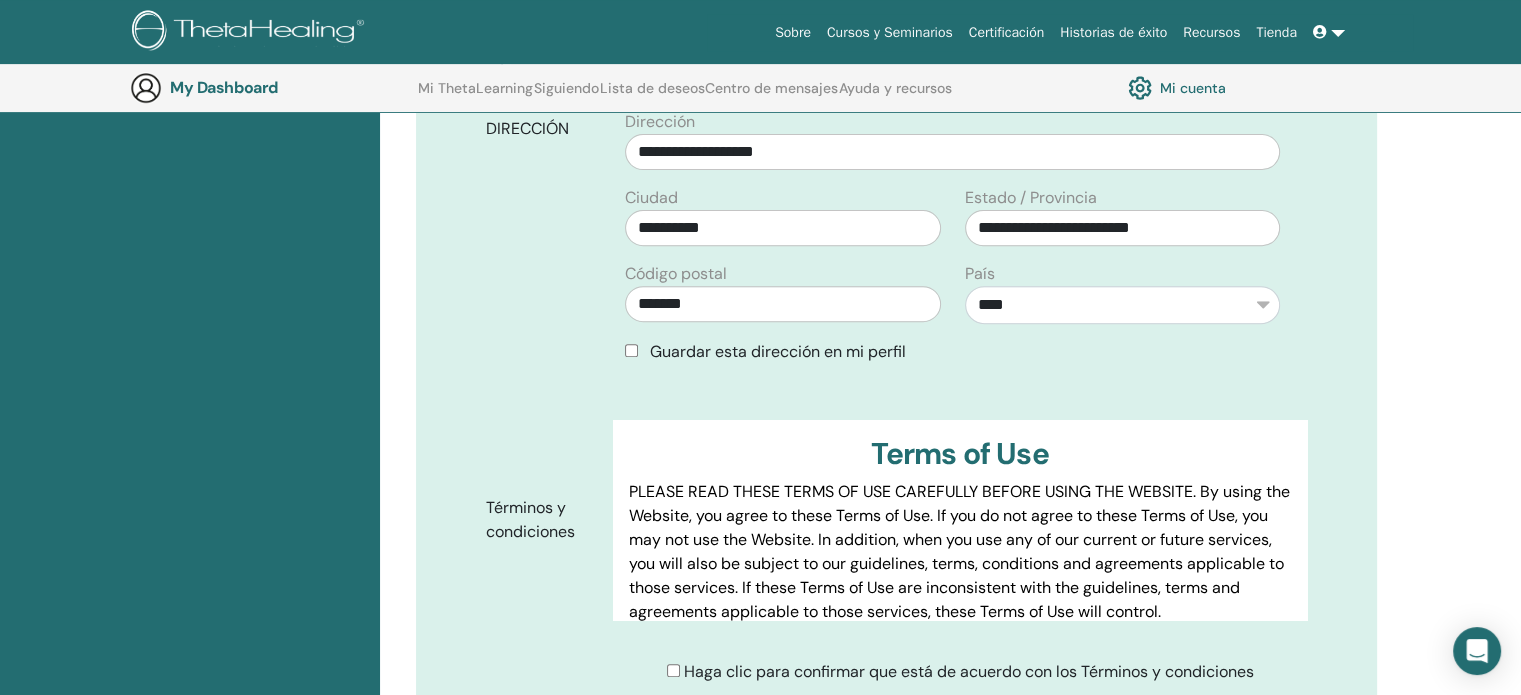 scroll, scrollTop: 723, scrollLeft: 0, axis: vertical 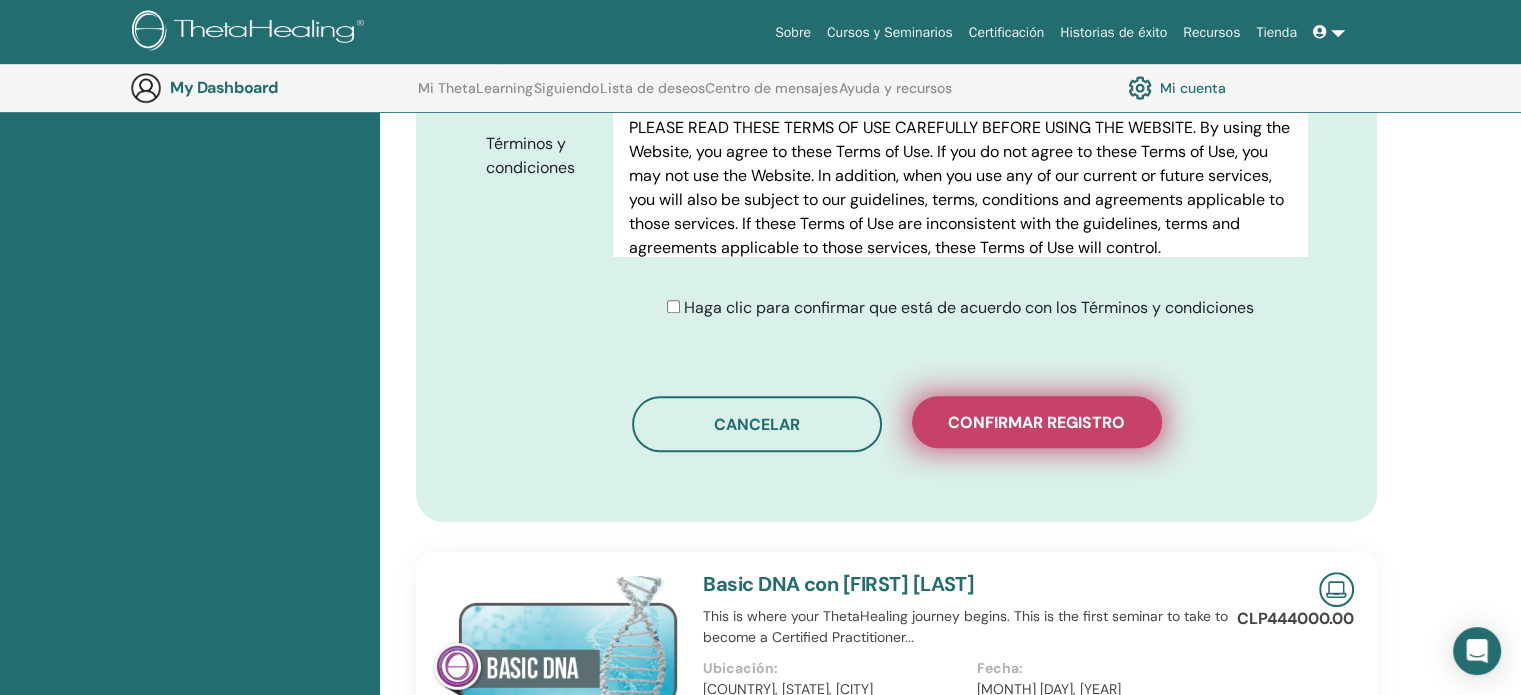 click on "Confirmar registro" at bounding box center [1036, 422] 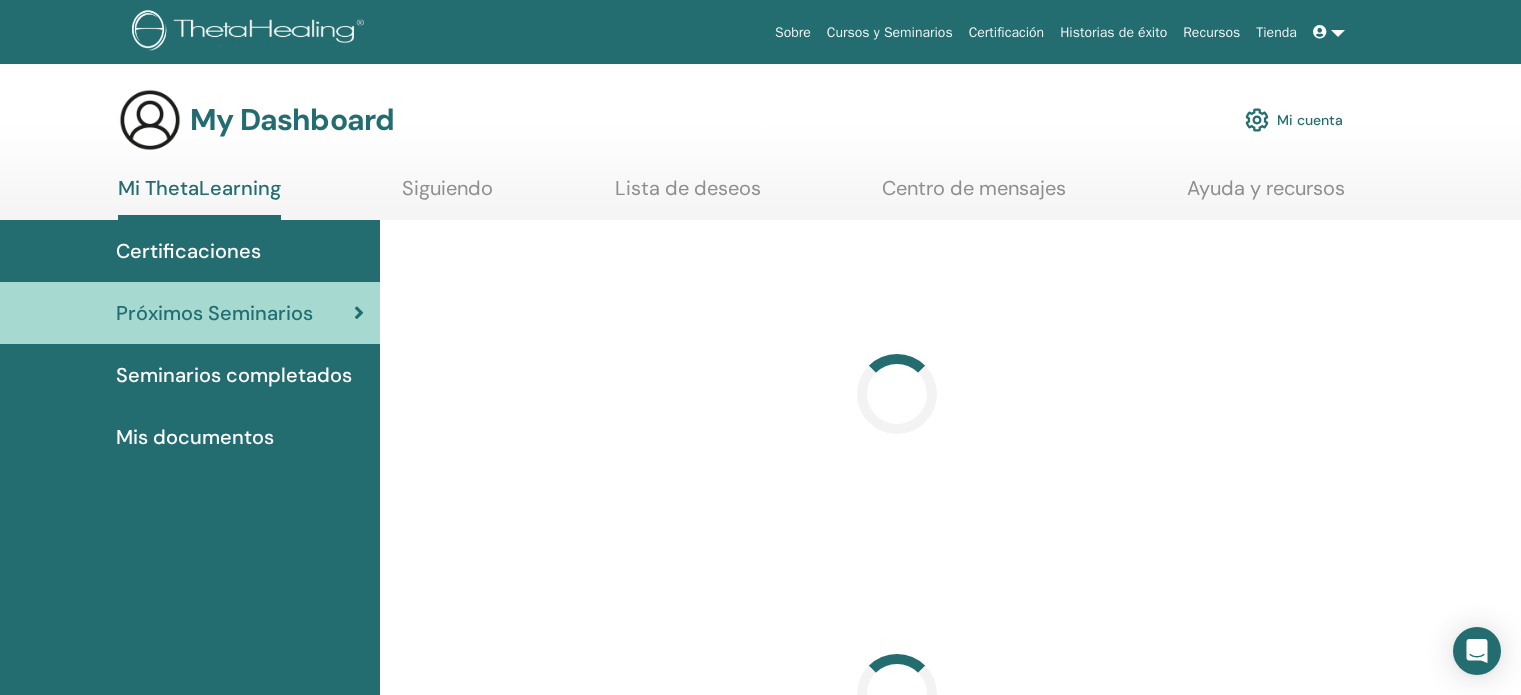 scroll, scrollTop: 0, scrollLeft: 0, axis: both 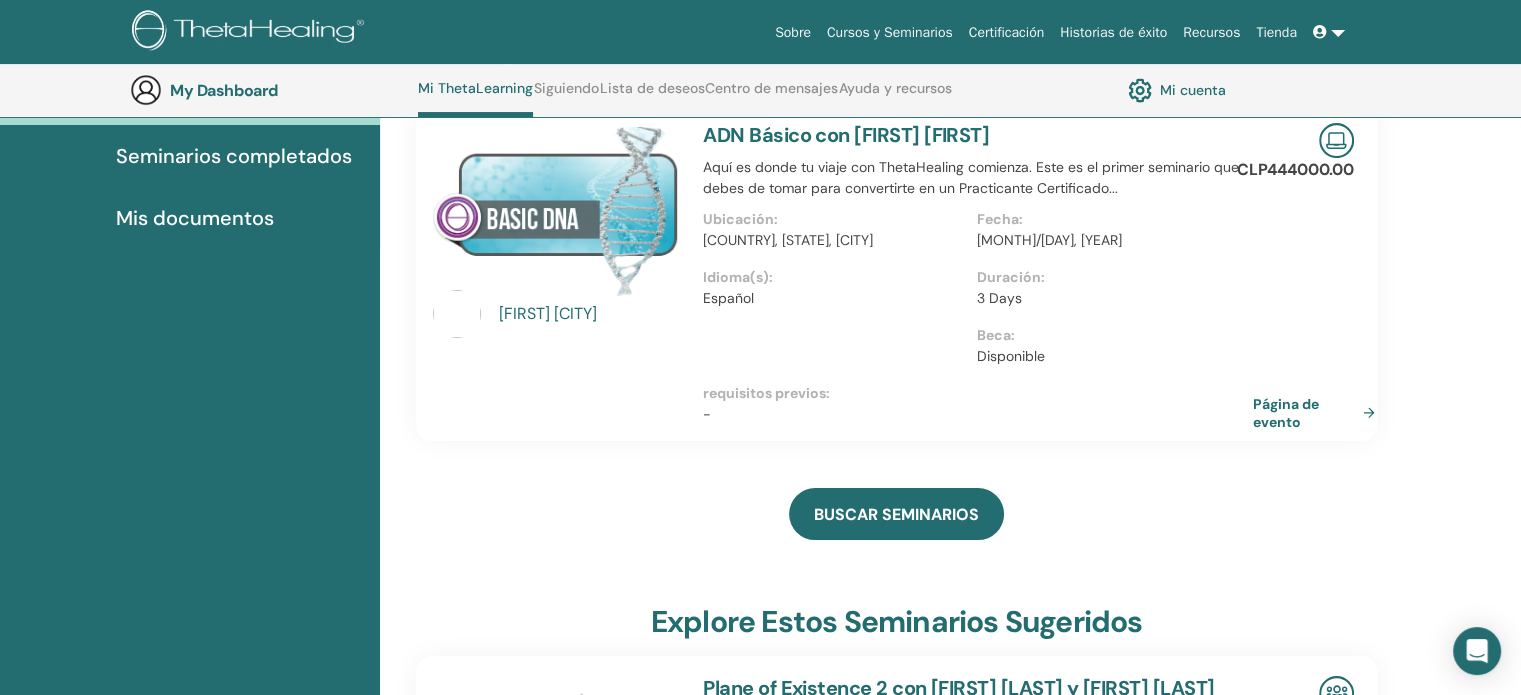 click on "Página de evento" at bounding box center [1318, 413] 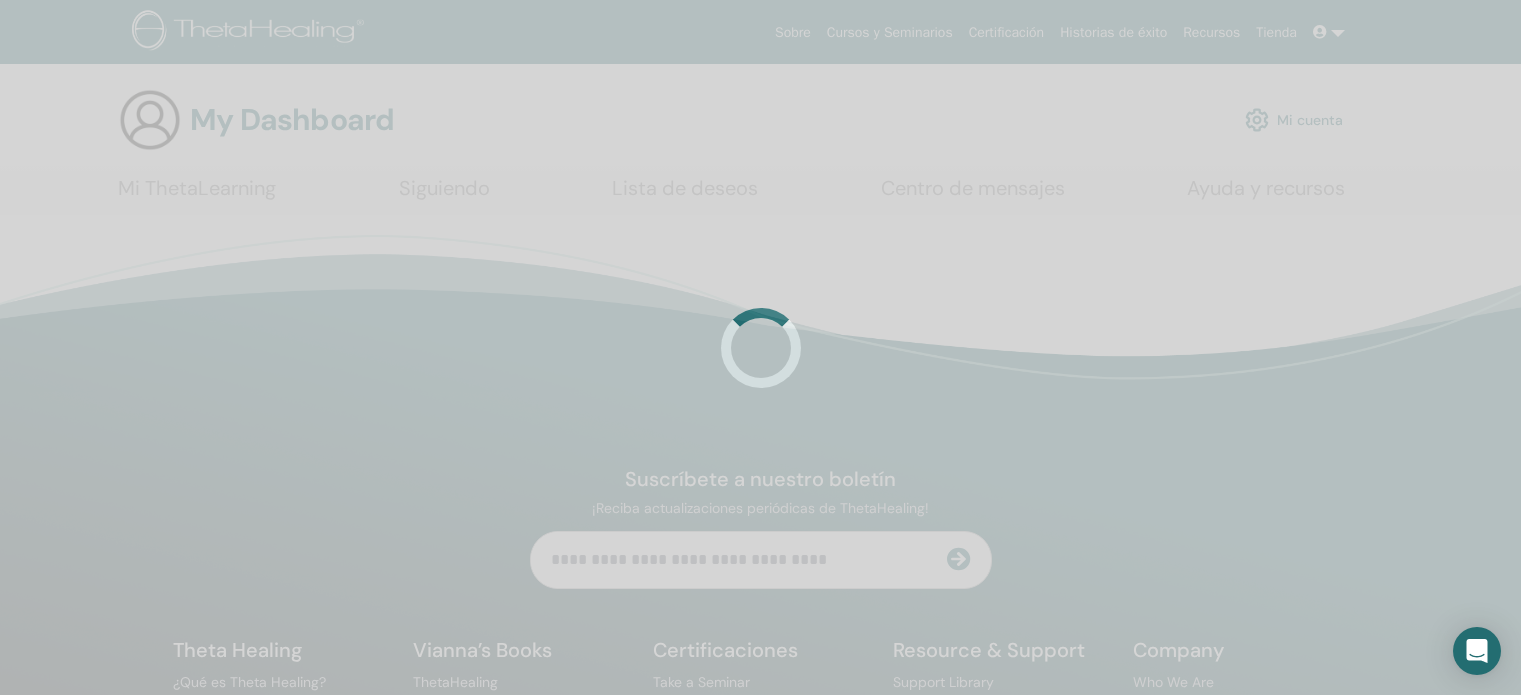 scroll, scrollTop: 0, scrollLeft: 0, axis: both 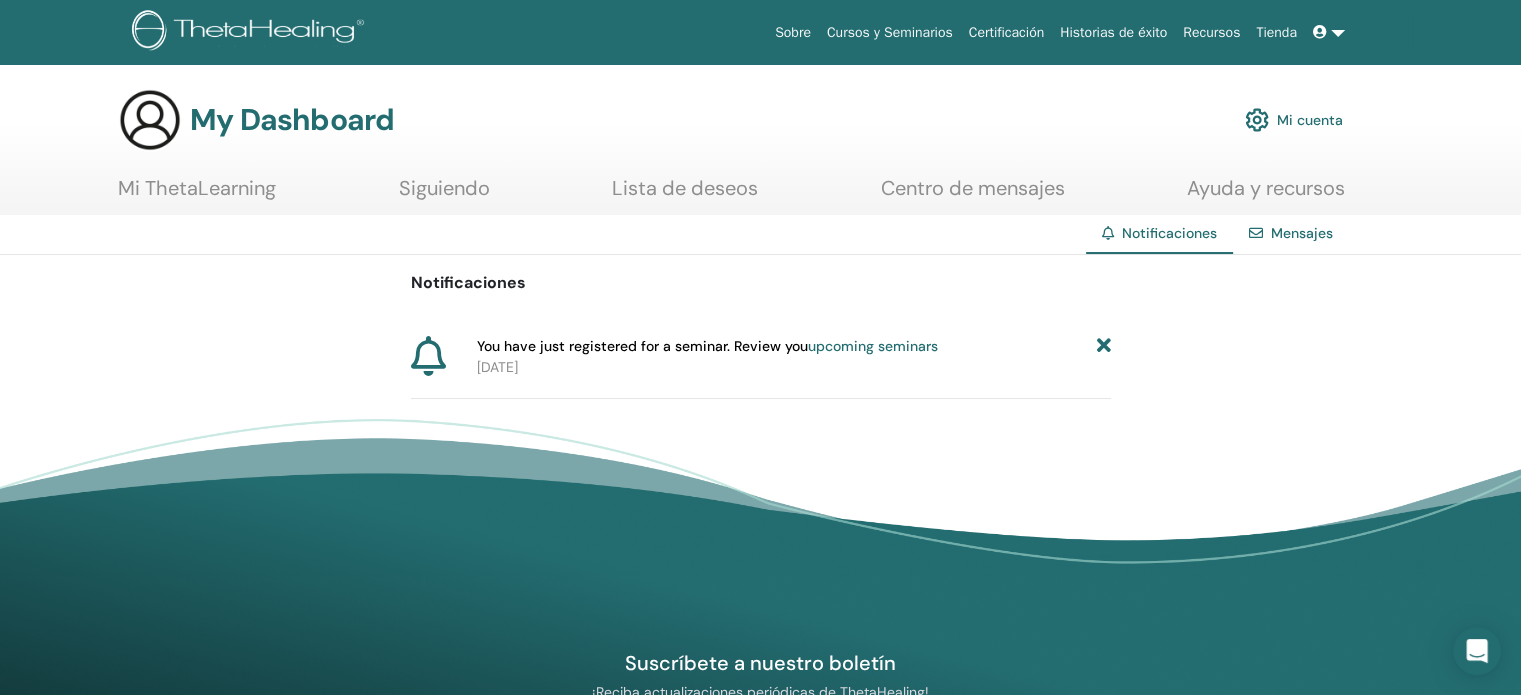 click at bounding box center [251, 32] 